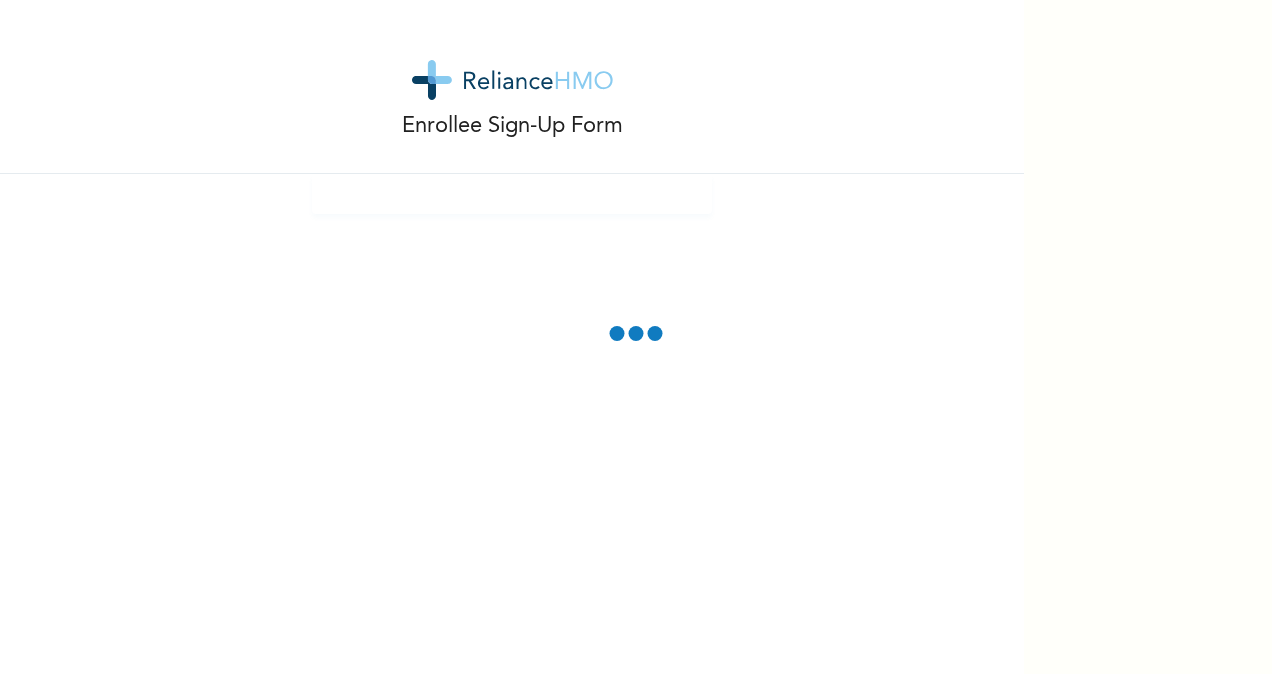 scroll, scrollTop: 0, scrollLeft: 0, axis: both 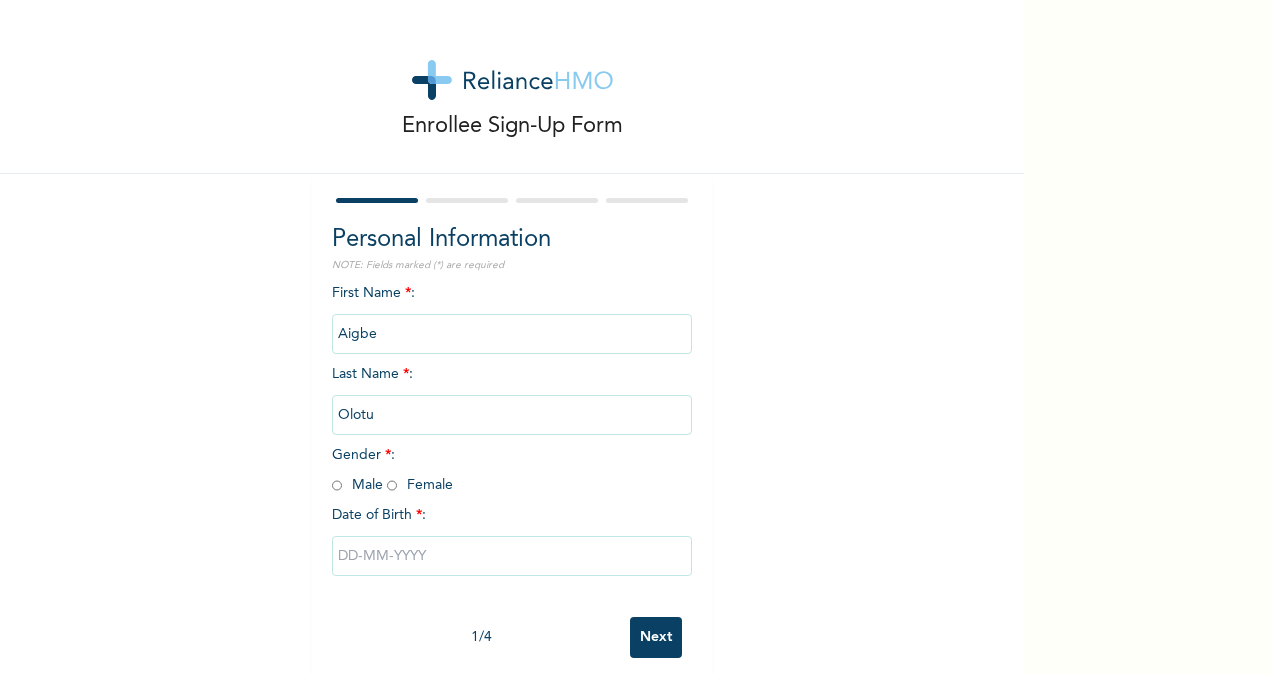 click on "First Name   * : [NAME]" at bounding box center (512, 313) 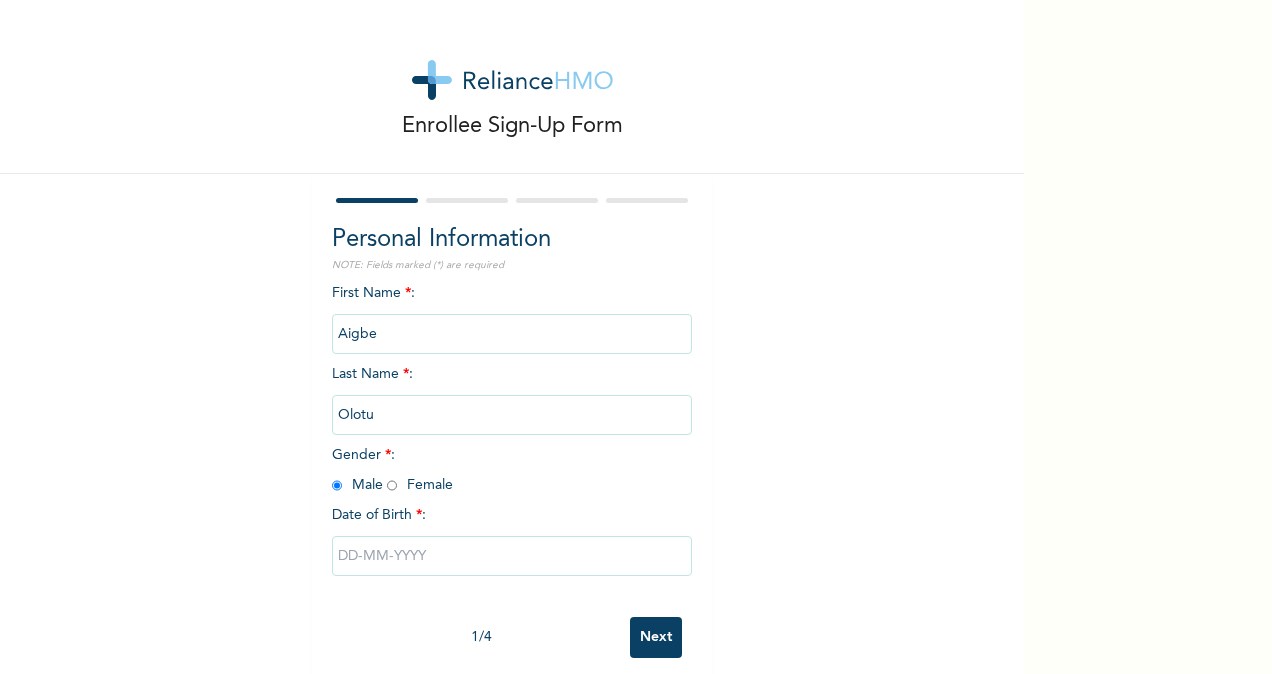 radio on "true" 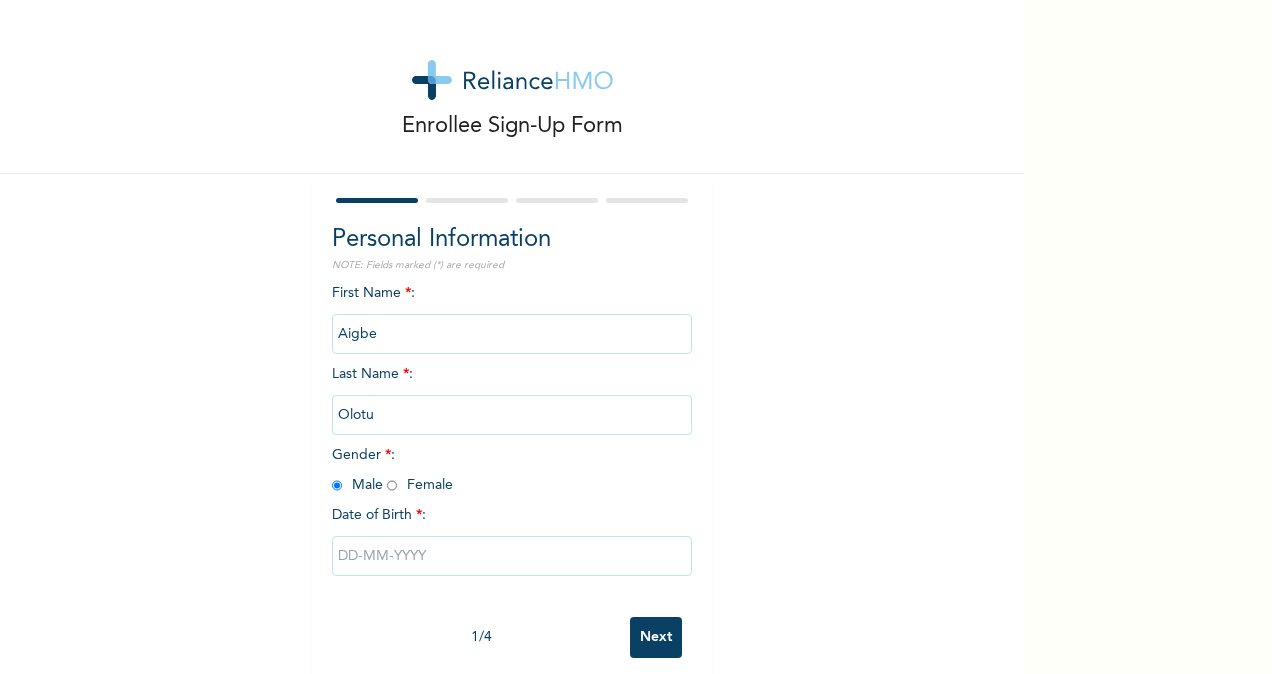 click at bounding box center (512, 556) 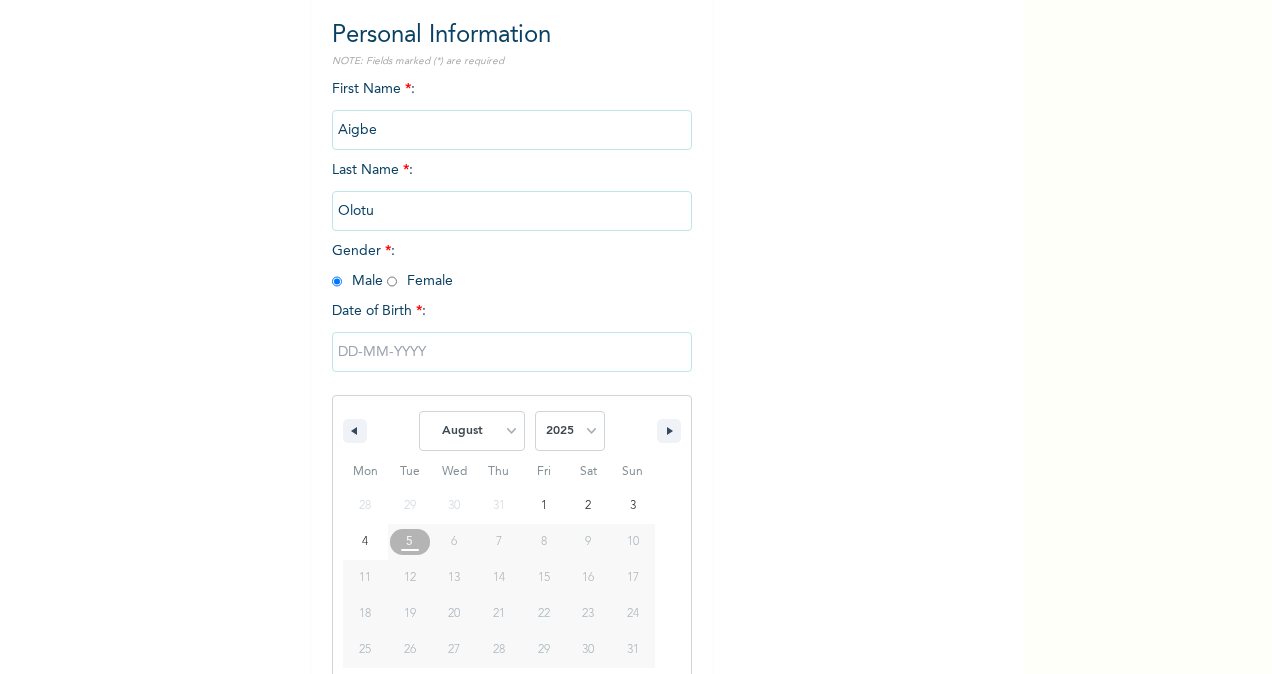 scroll, scrollTop: 236, scrollLeft: 0, axis: vertical 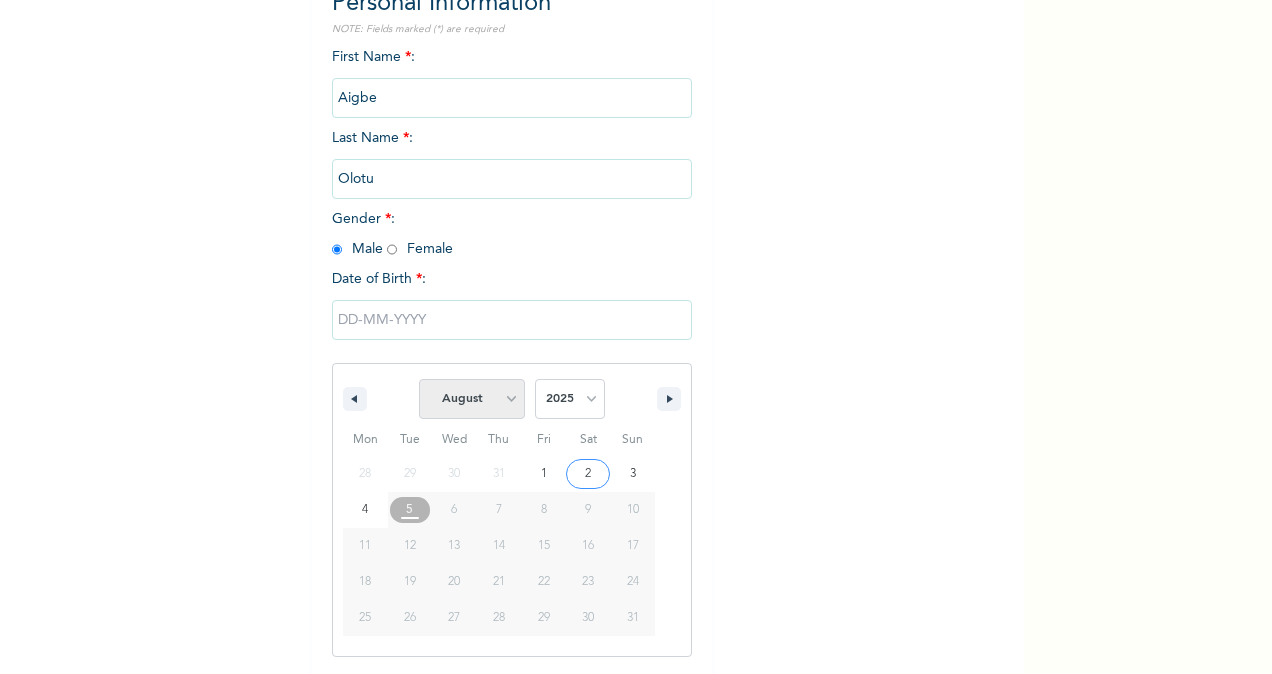 click on "January February March April May June July August September October November December" at bounding box center [472, 399] 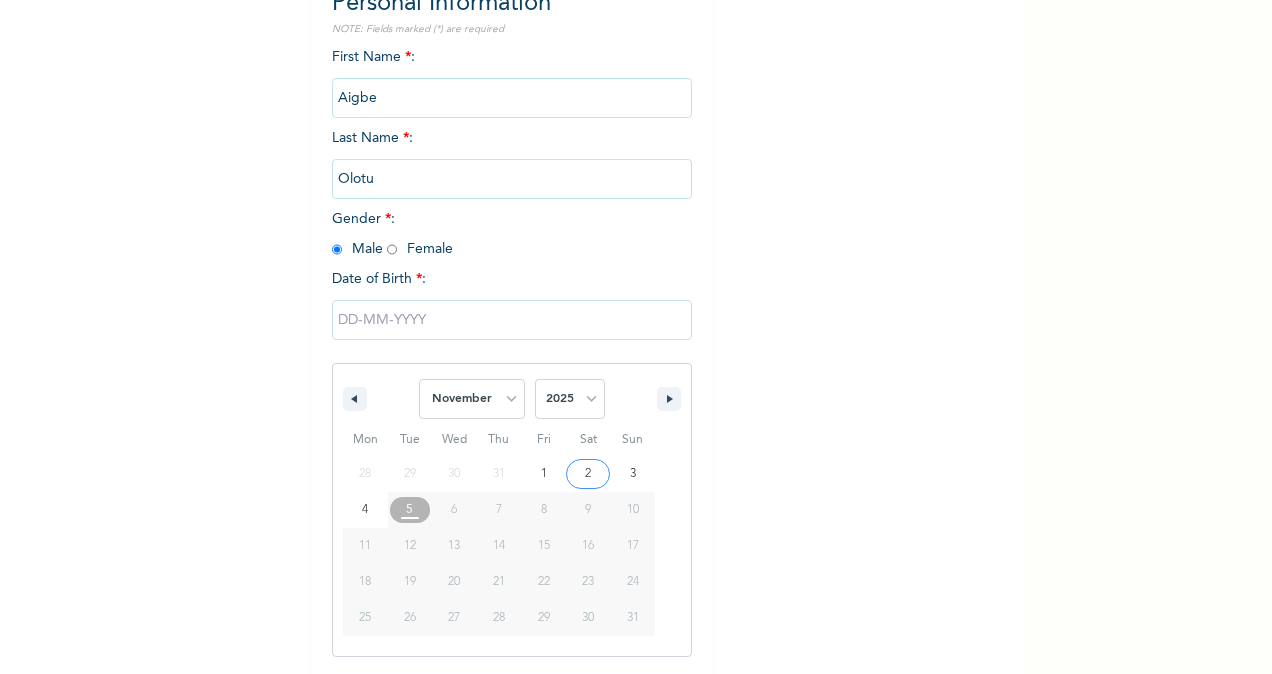 click on "January February March April May June July August September October November December" at bounding box center (472, 399) 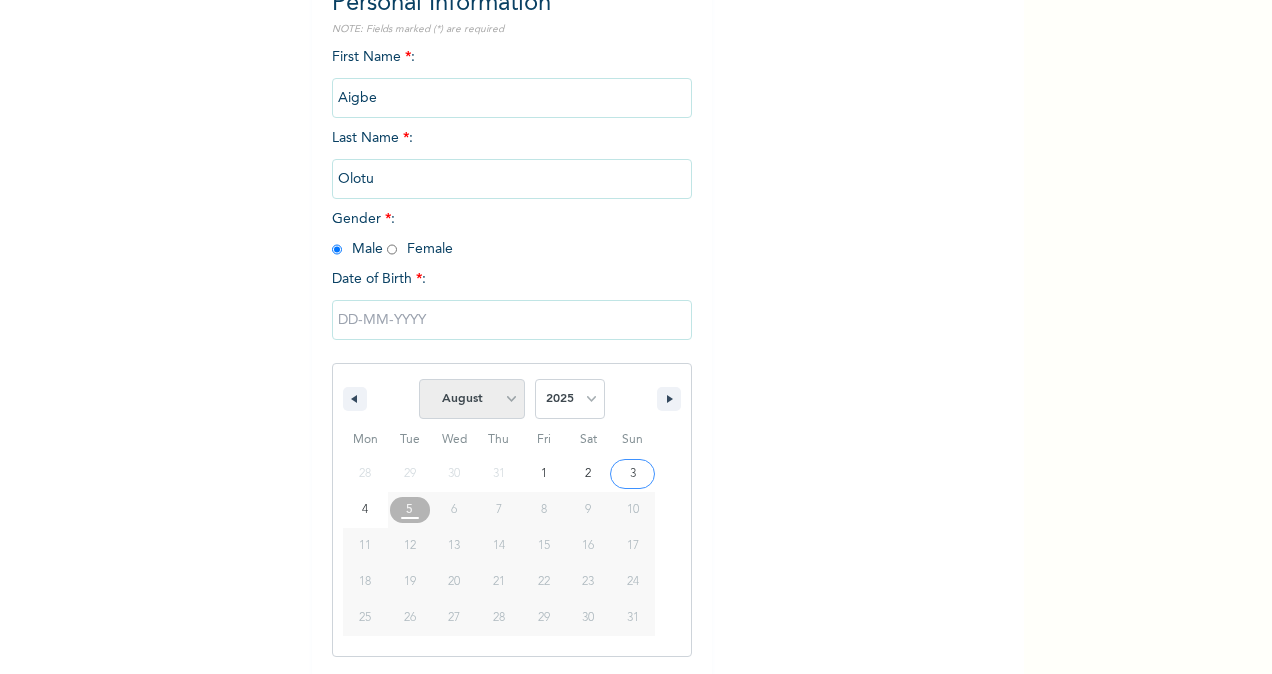 click on "January February March April May June July August September October November December" at bounding box center [472, 399] 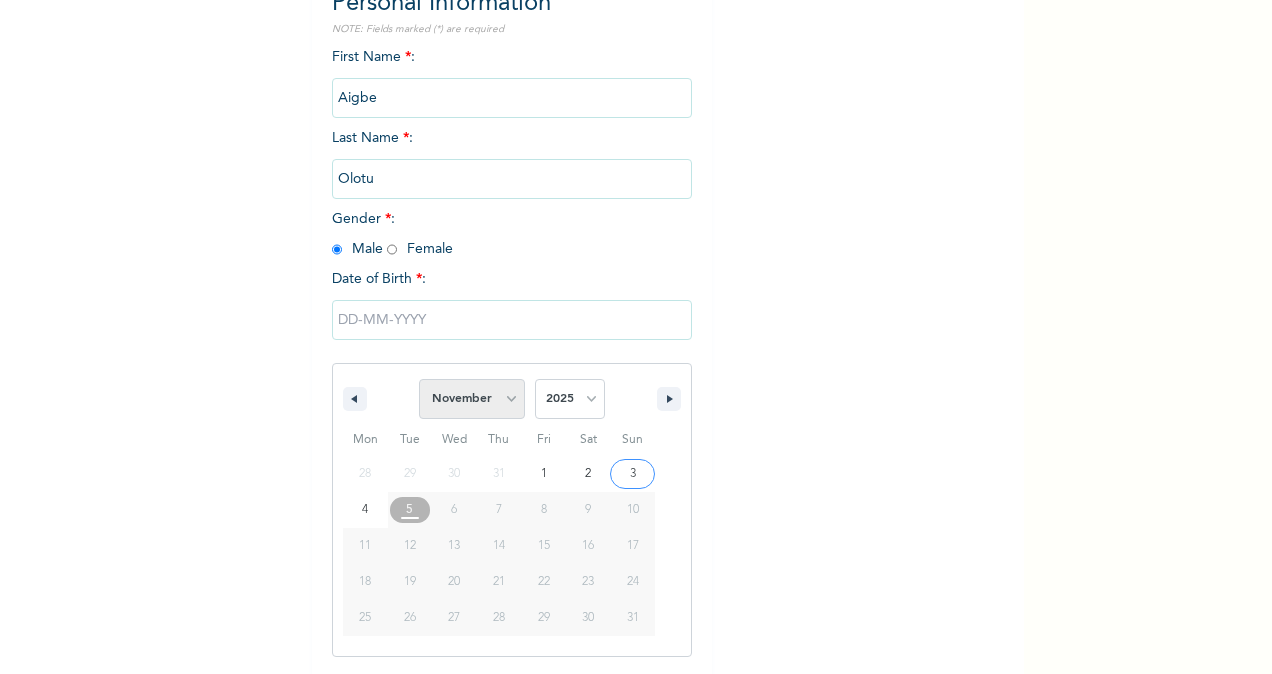 click on "January February March April May June July August September October November December" at bounding box center (472, 399) 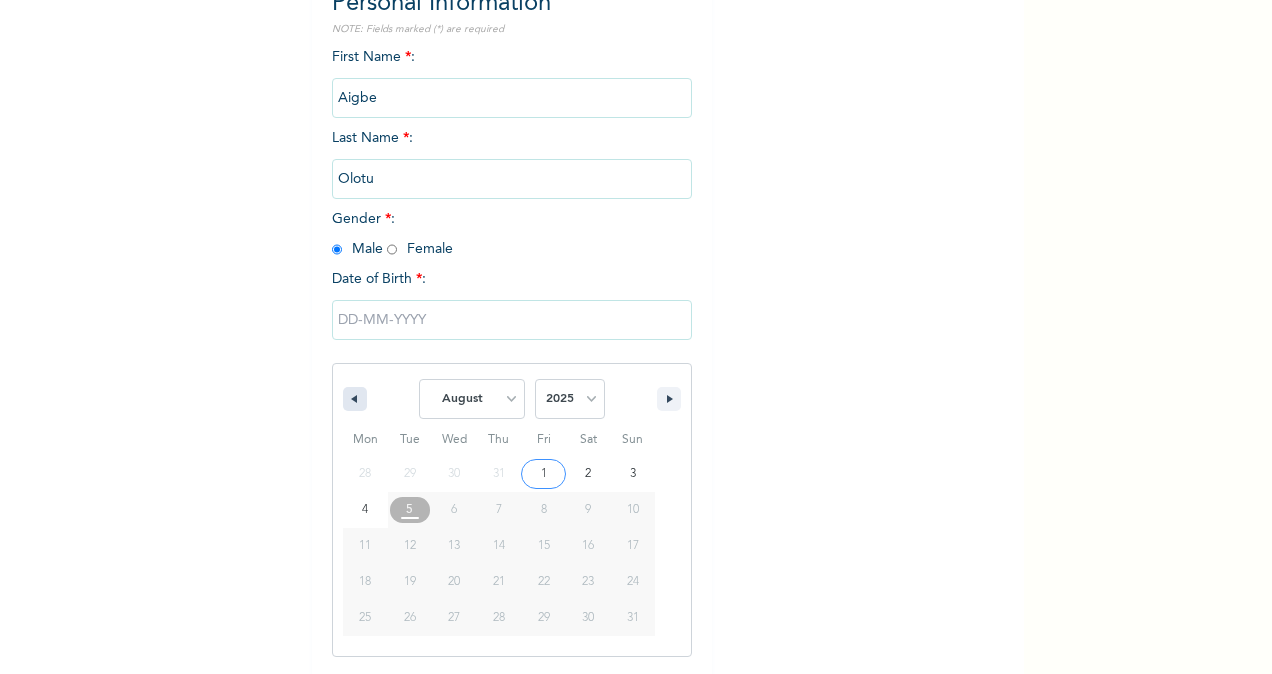 click at bounding box center (355, 399) 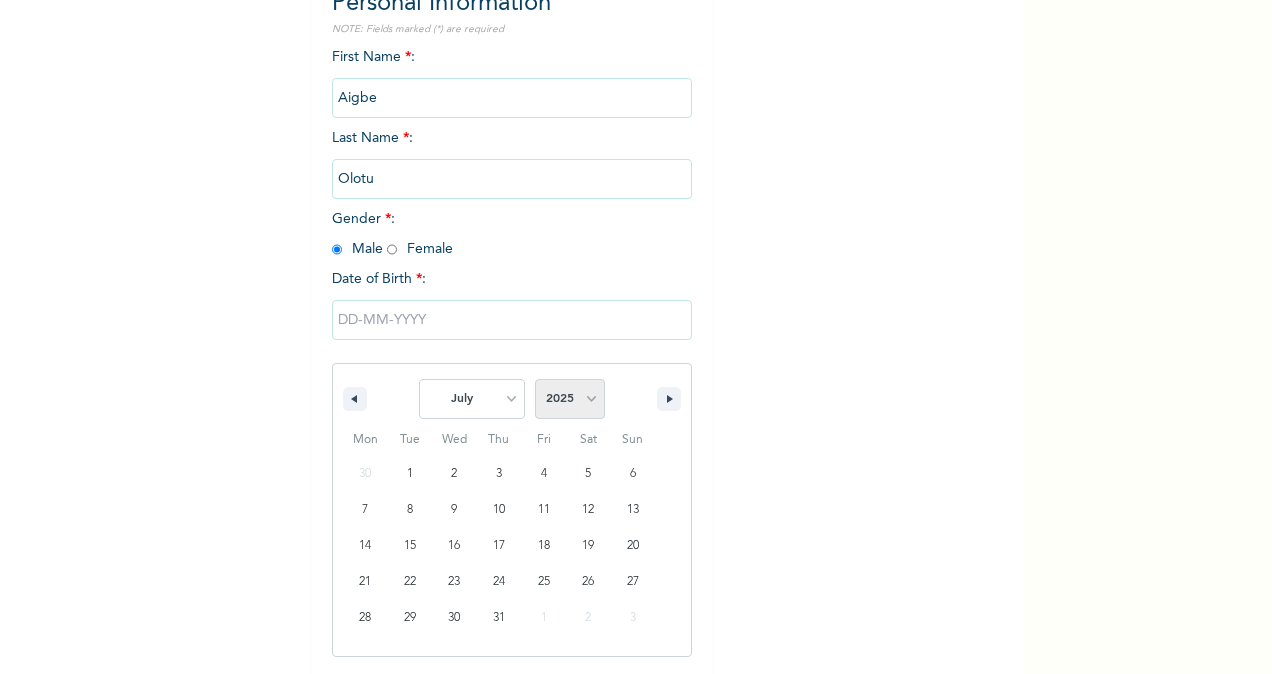 click on "2025 2024 2023 2022 2021 2020 2019 2018 2017 2016 2015 2014 2013 2012 2011 2010 2009 2008 2007 2006 2005 2004 2003 2002 2001 2000 1999 1998 1997 1996 1995 1994 1993 1992 1991 1990 1989 1988 1987 1986 1985 1984 1983 1982 1981 1980 1979 1978 1977 1976 1975 1974 1973 1972 1971 1970 1969 1968 1967 1966 1965 1964 1963 1962 1961 1960" at bounding box center (570, 399) 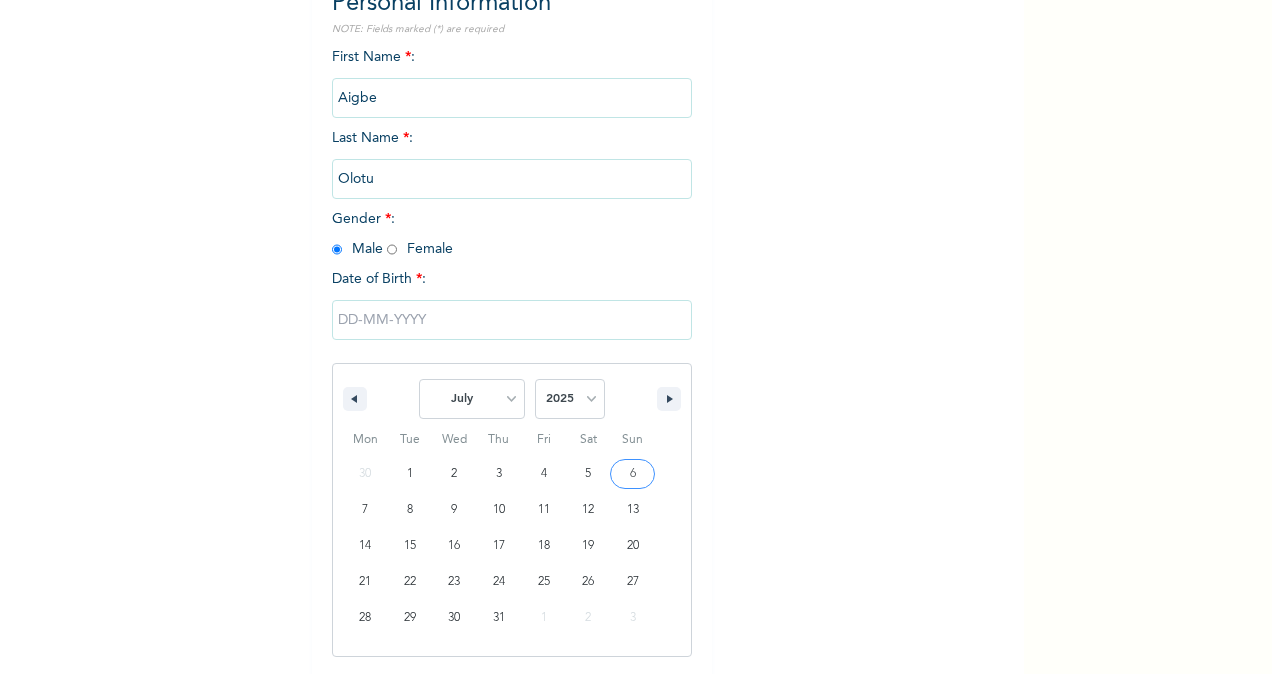 select on "1960" 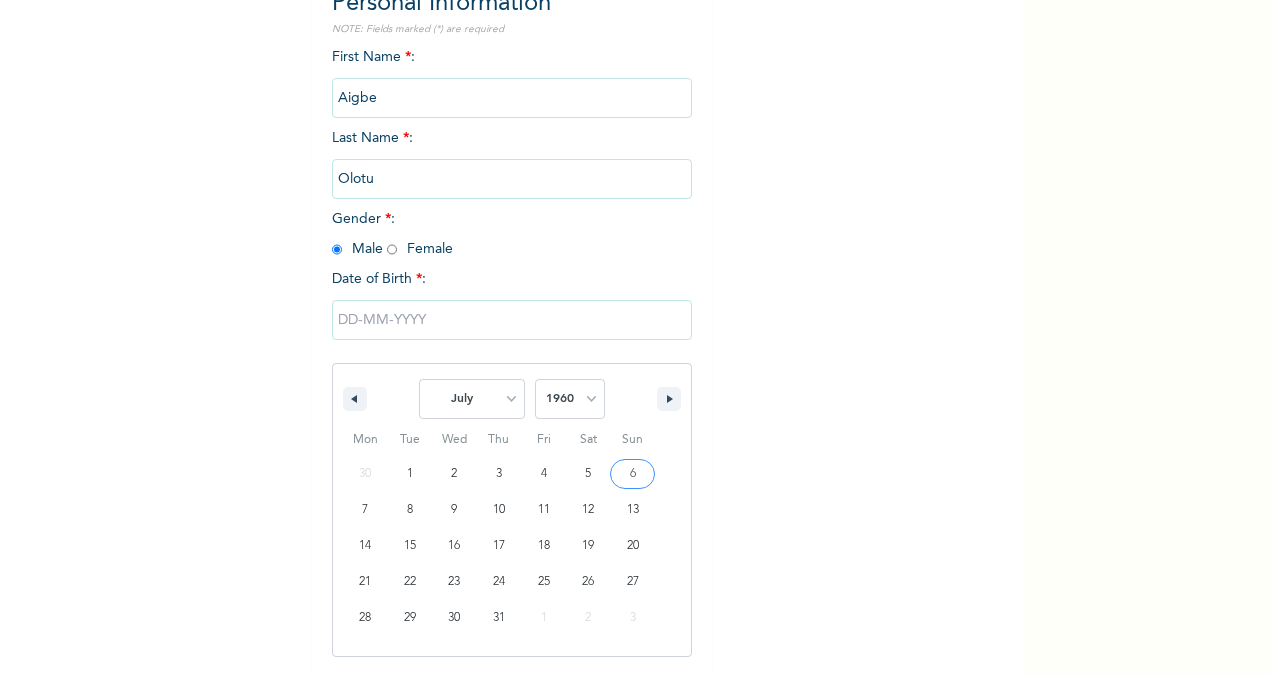 click on "2025 2024 2023 2022 2021 2020 2019 2018 2017 2016 2015 2014 2013 2012 2011 2010 2009 2008 2007 2006 2005 2004 2003 2002 2001 2000 1999 1998 1997 1996 1995 1994 1993 1992 1991 1990 1989 1988 1987 1986 1985 1984 1983 1982 1981 1980 1979 1978 1977 1976 1975 1974 1973 1972 1971 1970 1969 1968 1967 1966 1965 1964 1963 1962 1961 1960" at bounding box center [570, 399] 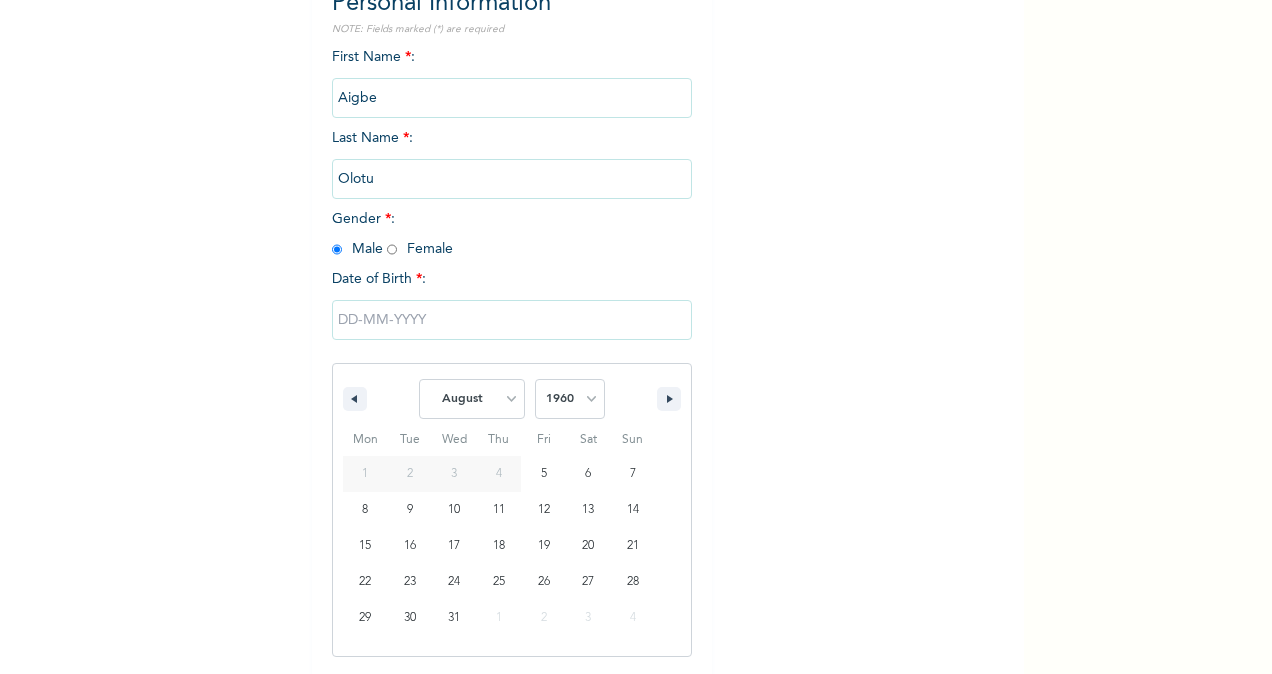 click at bounding box center (512, 320) 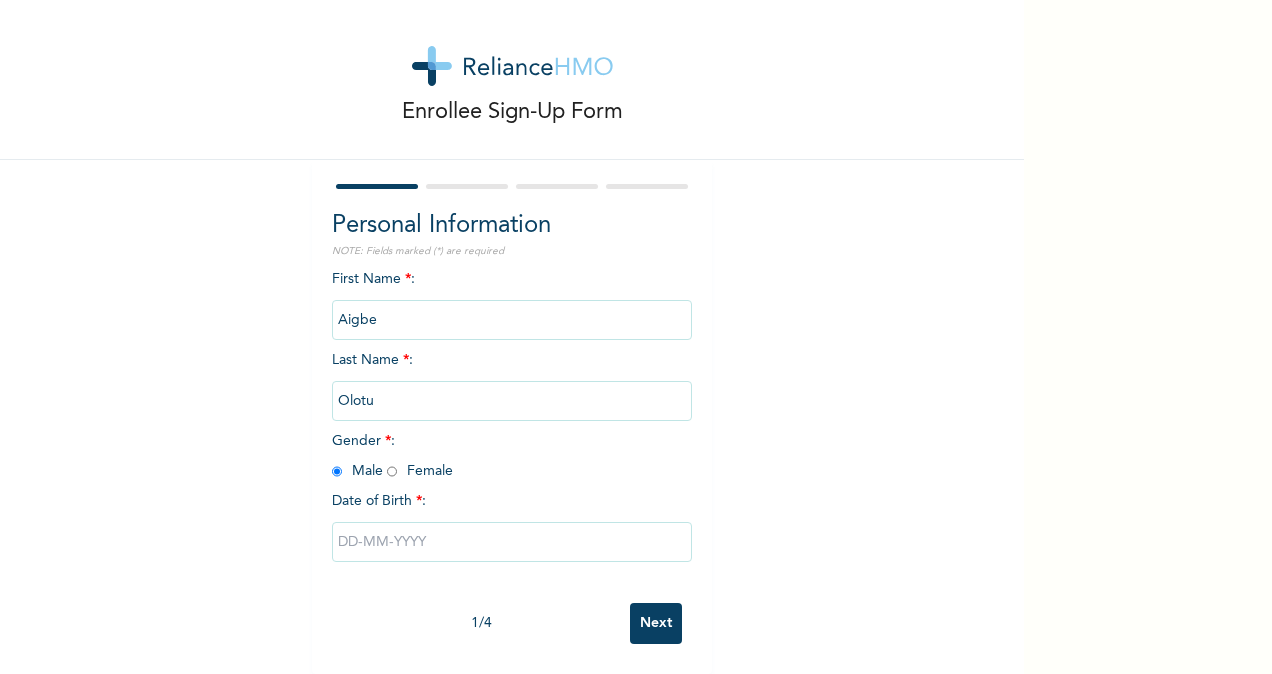 scroll, scrollTop: 32, scrollLeft: 0, axis: vertical 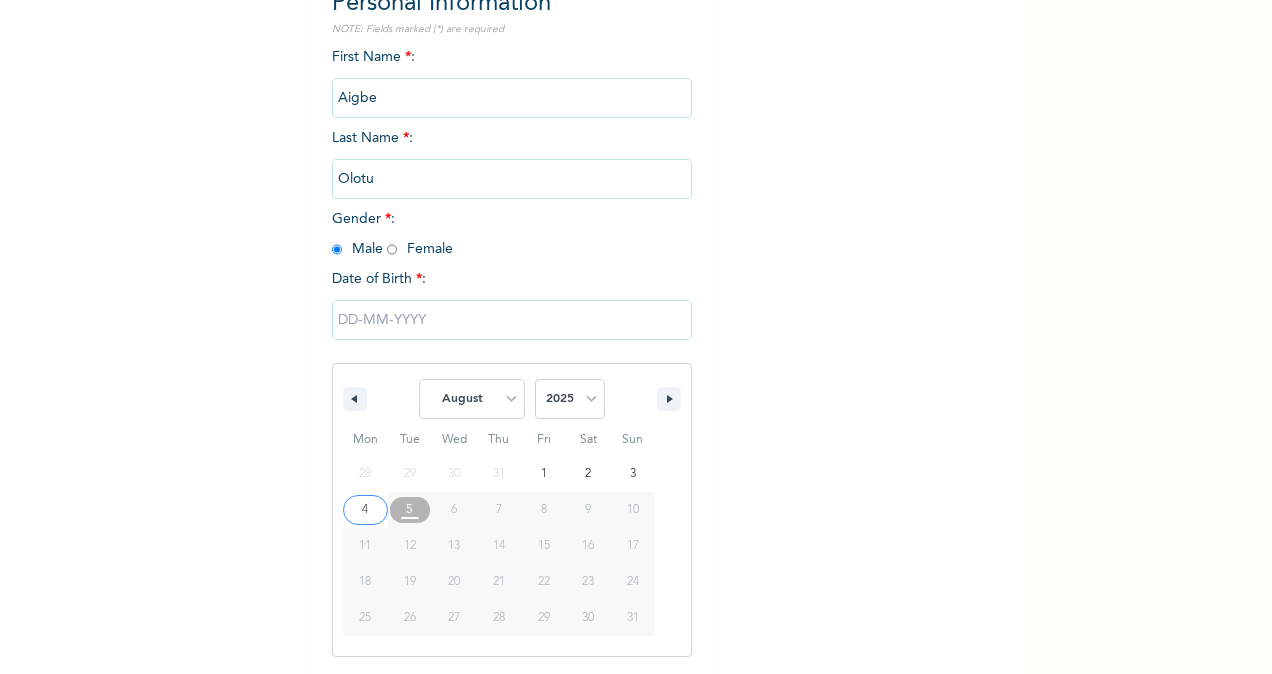click at bounding box center (512, 320) 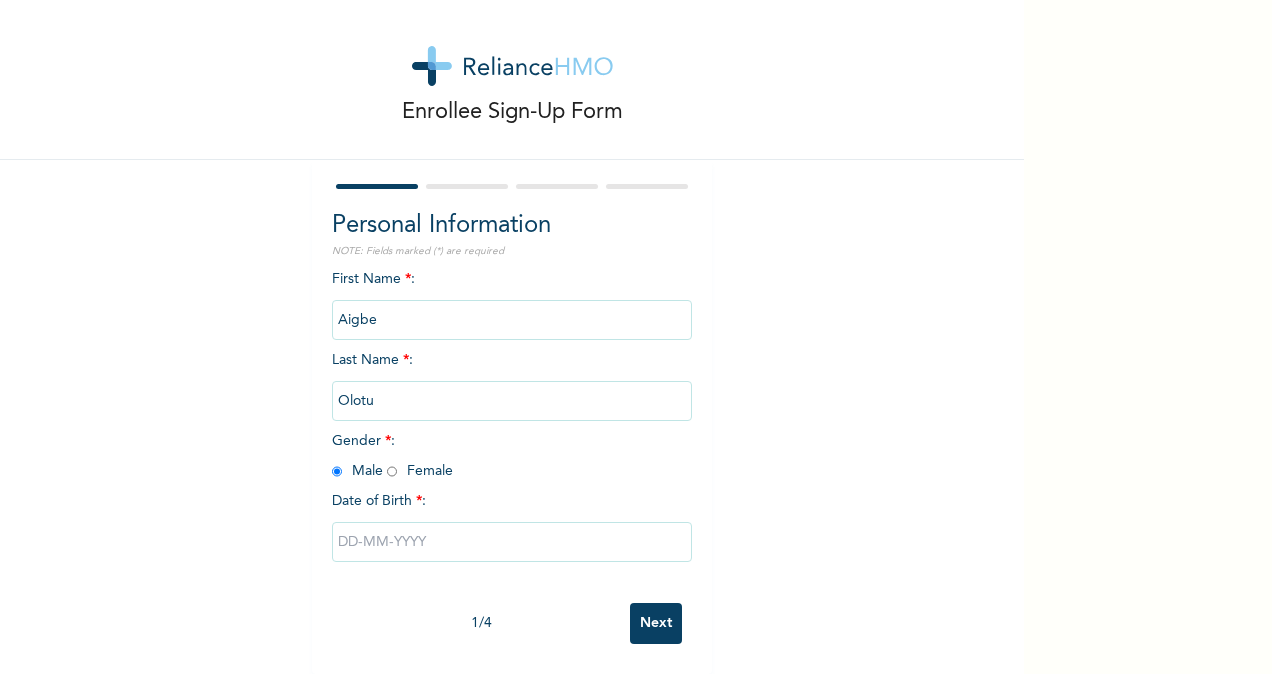 click at bounding box center [512, 542] 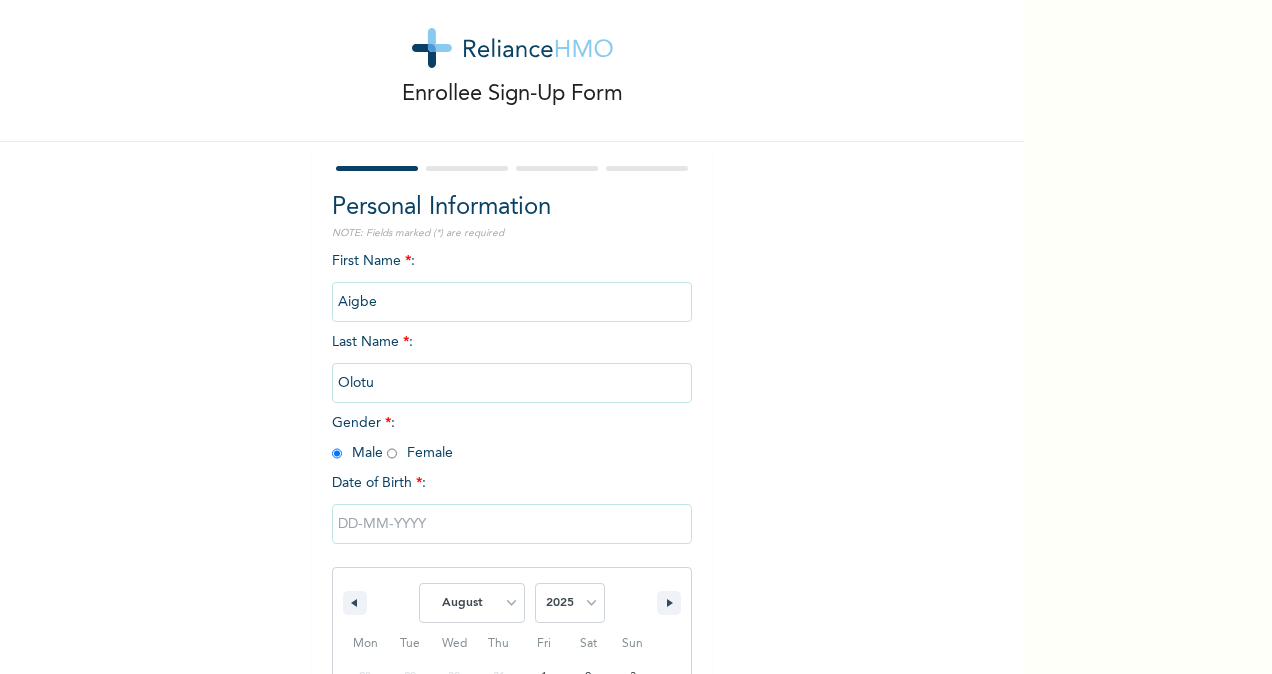 scroll, scrollTop: 236, scrollLeft: 0, axis: vertical 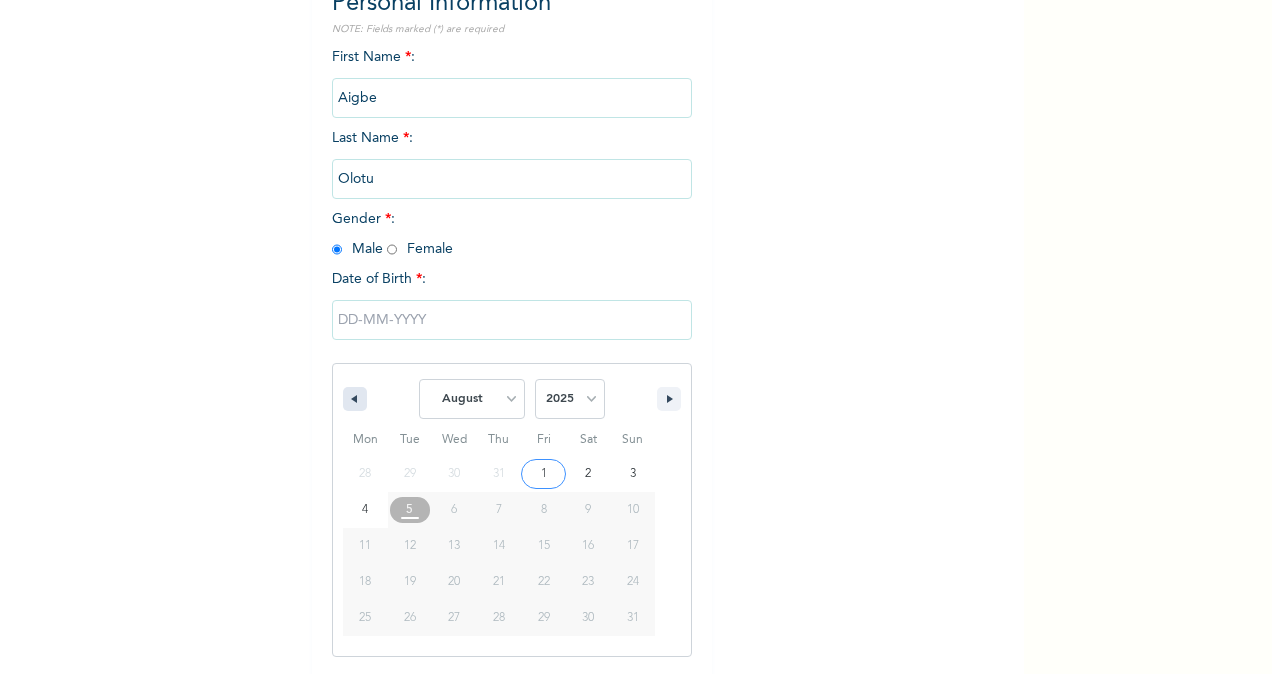 click at bounding box center [355, 399] 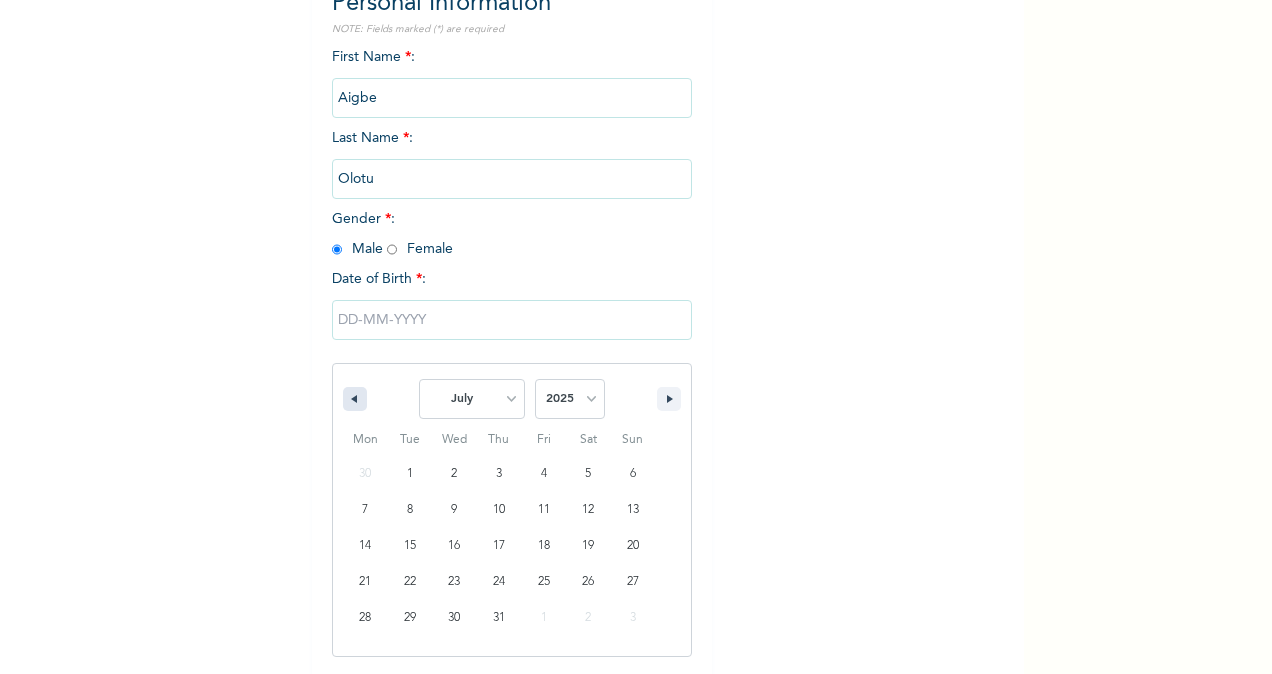 click at bounding box center (355, 399) 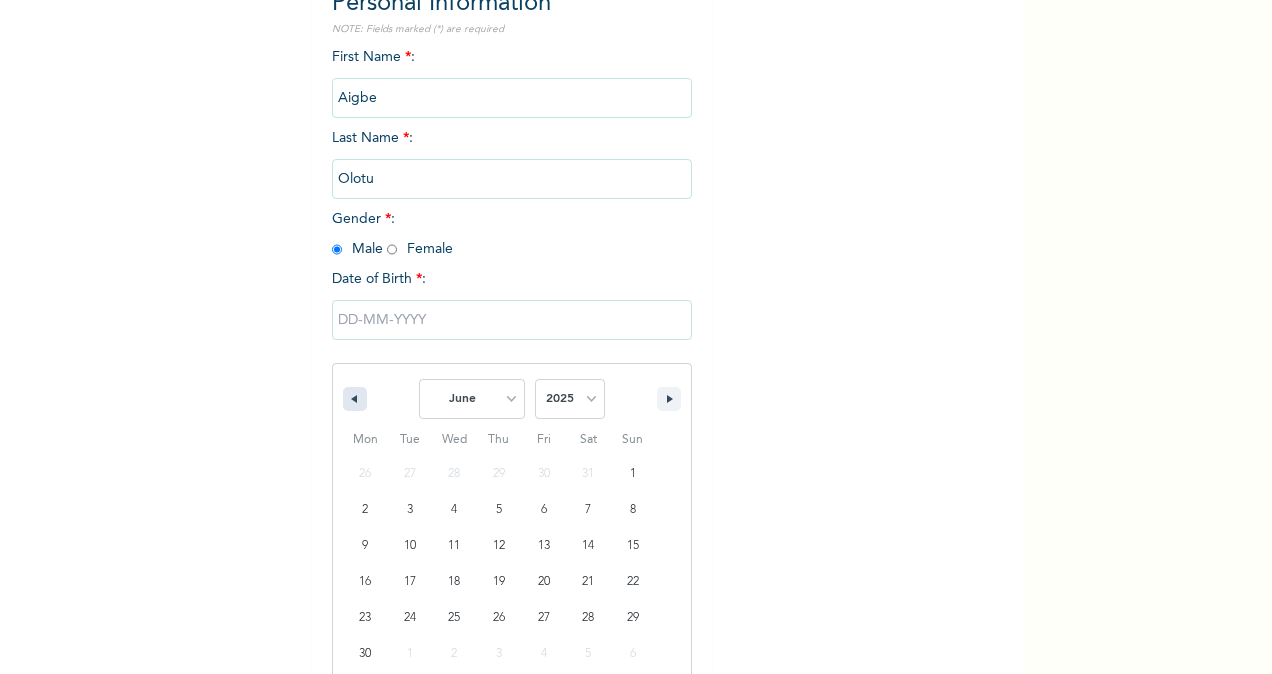click at bounding box center (355, 399) 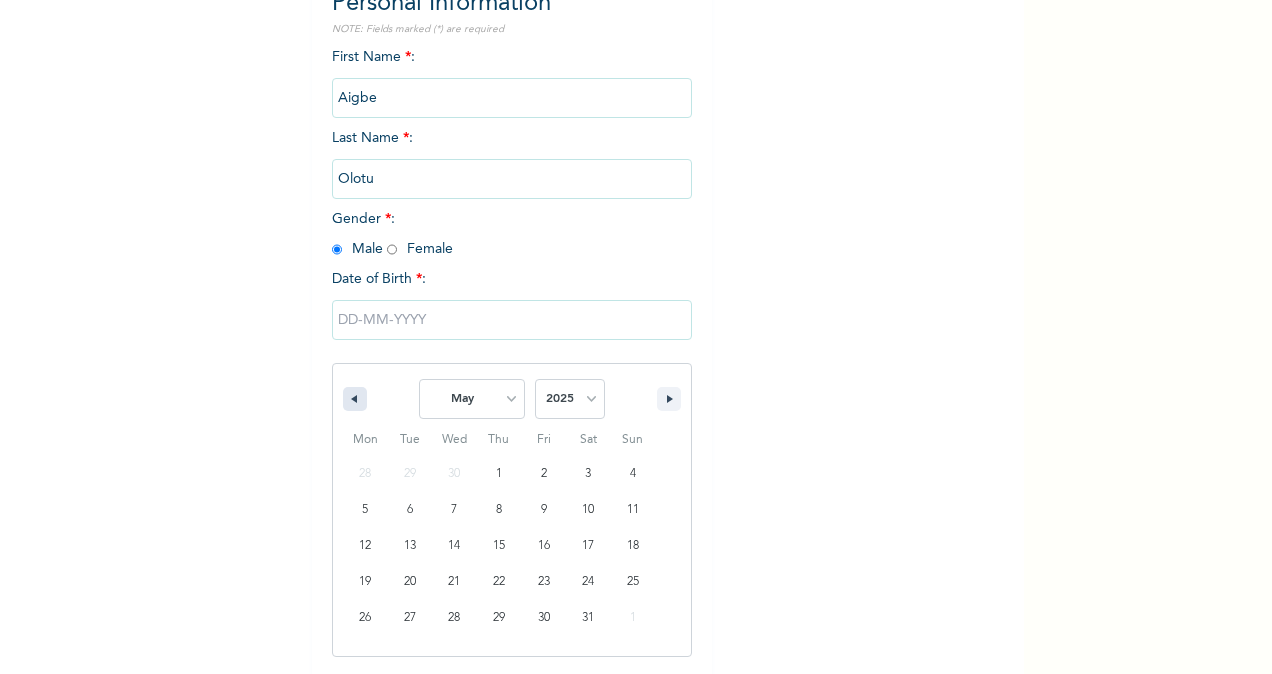 click at bounding box center [355, 399] 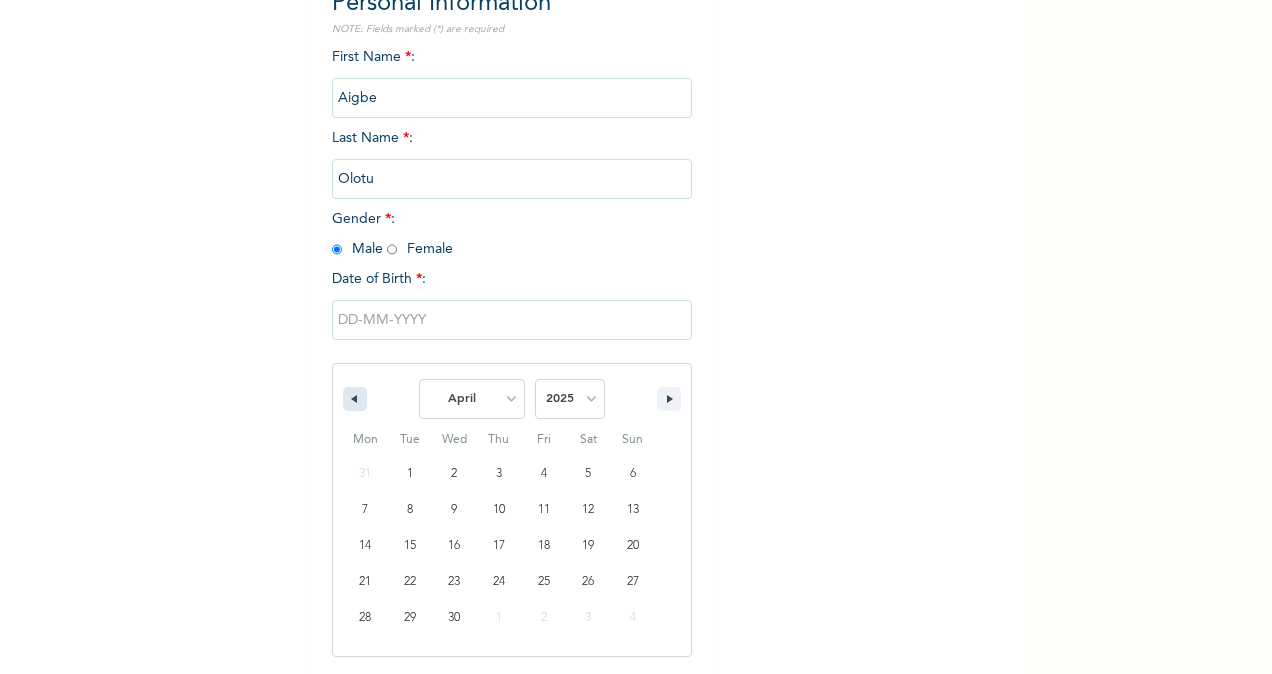 click at bounding box center (355, 399) 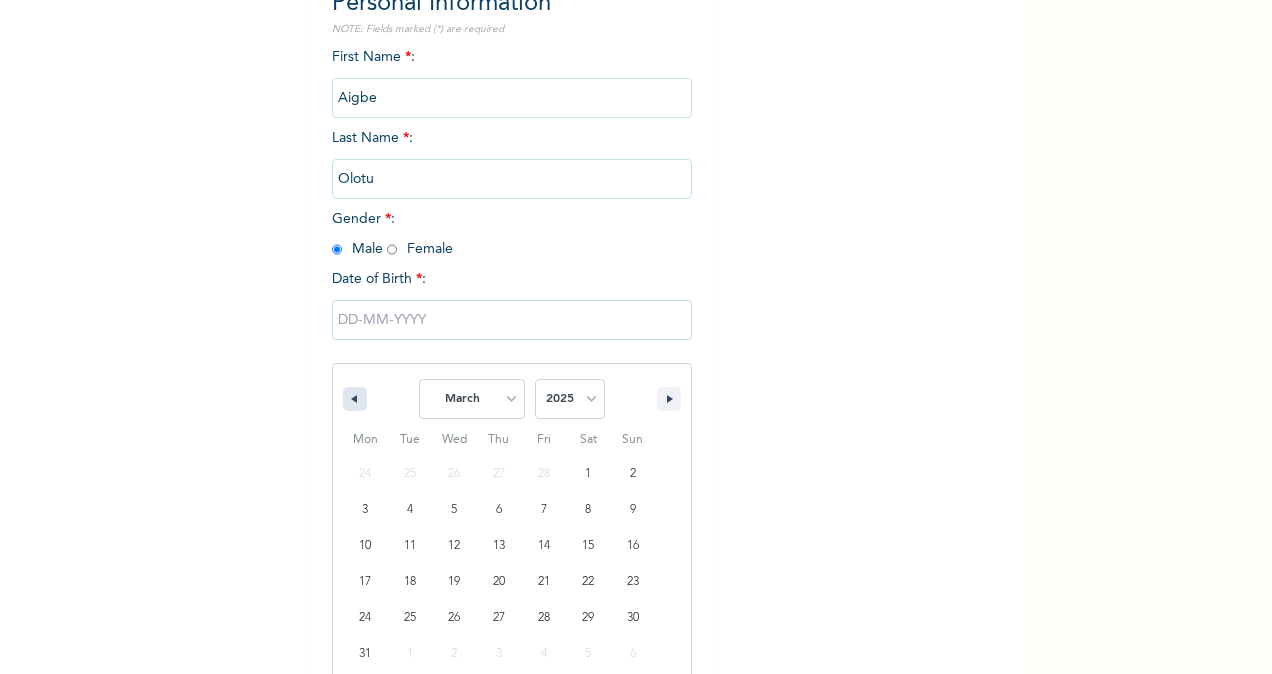 click at bounding box center [355, 399] 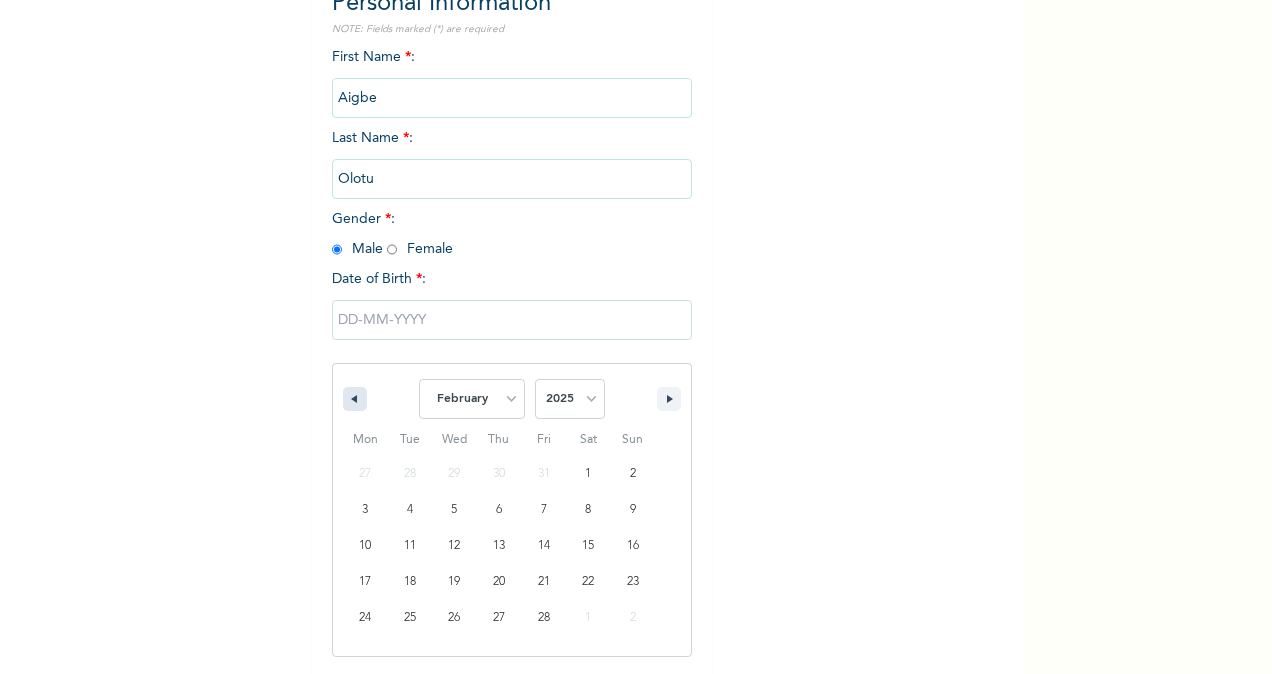click at bounding box center [355, 399] 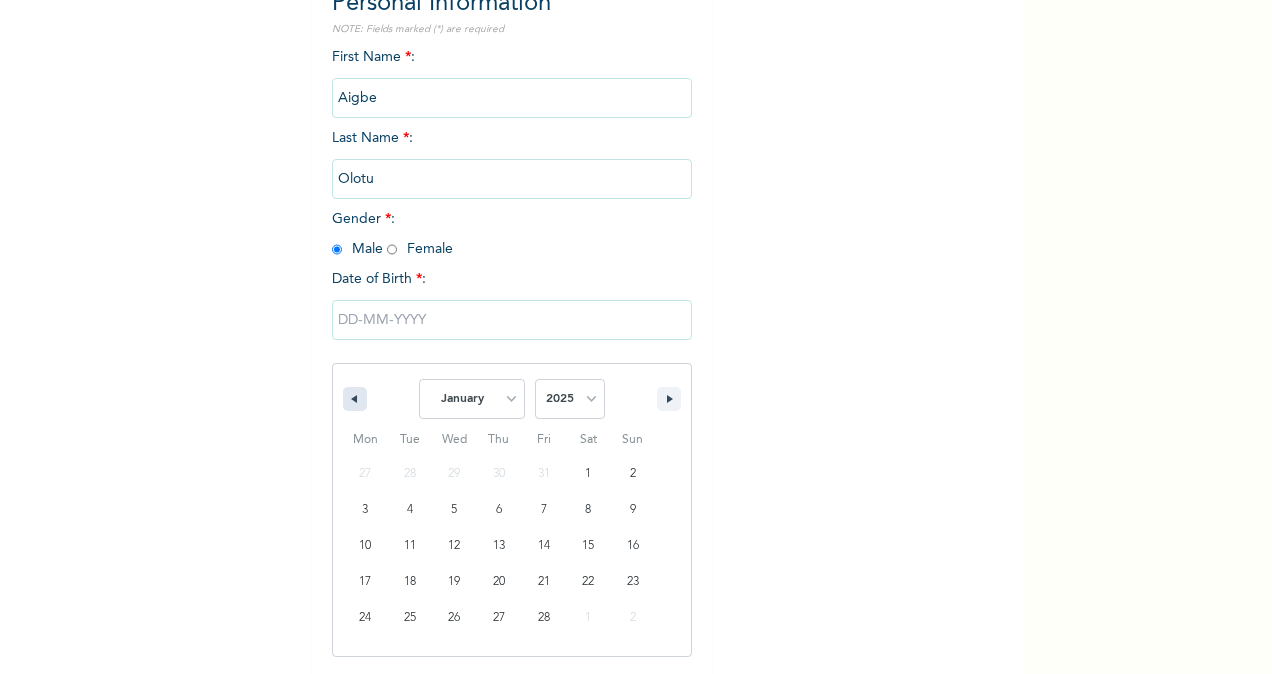 click at bounding box center (355, 399) 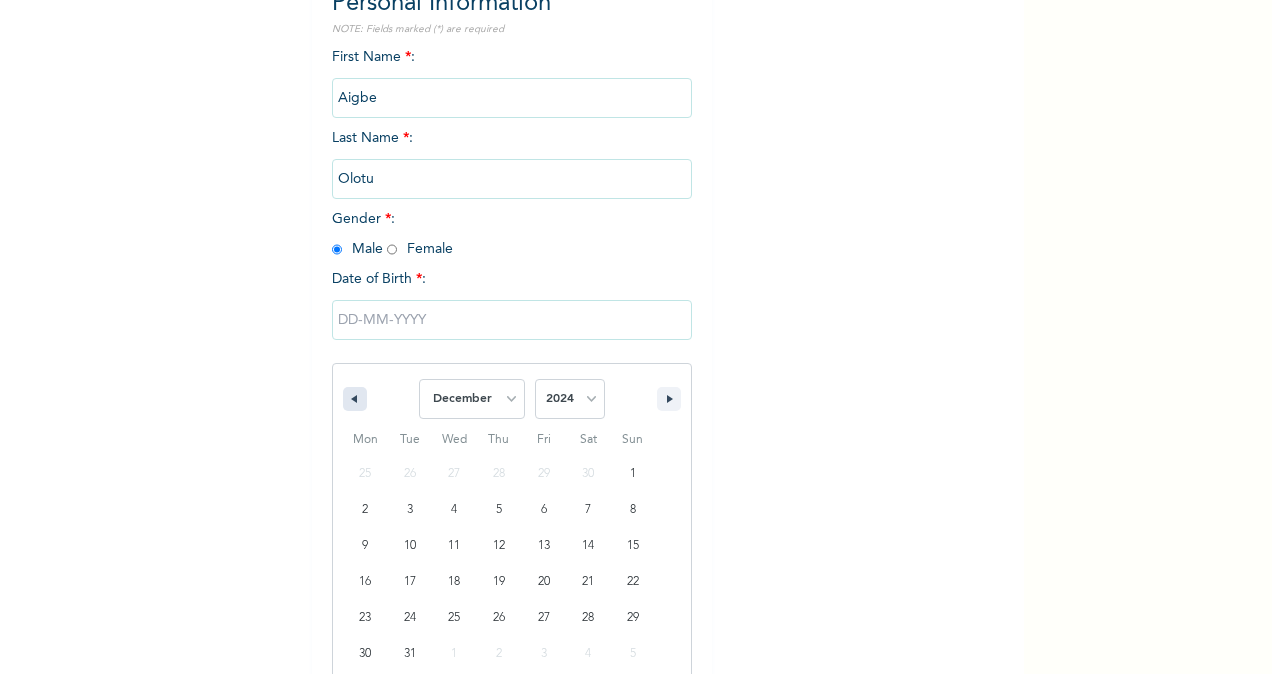 click at bounding box center [355, 399] 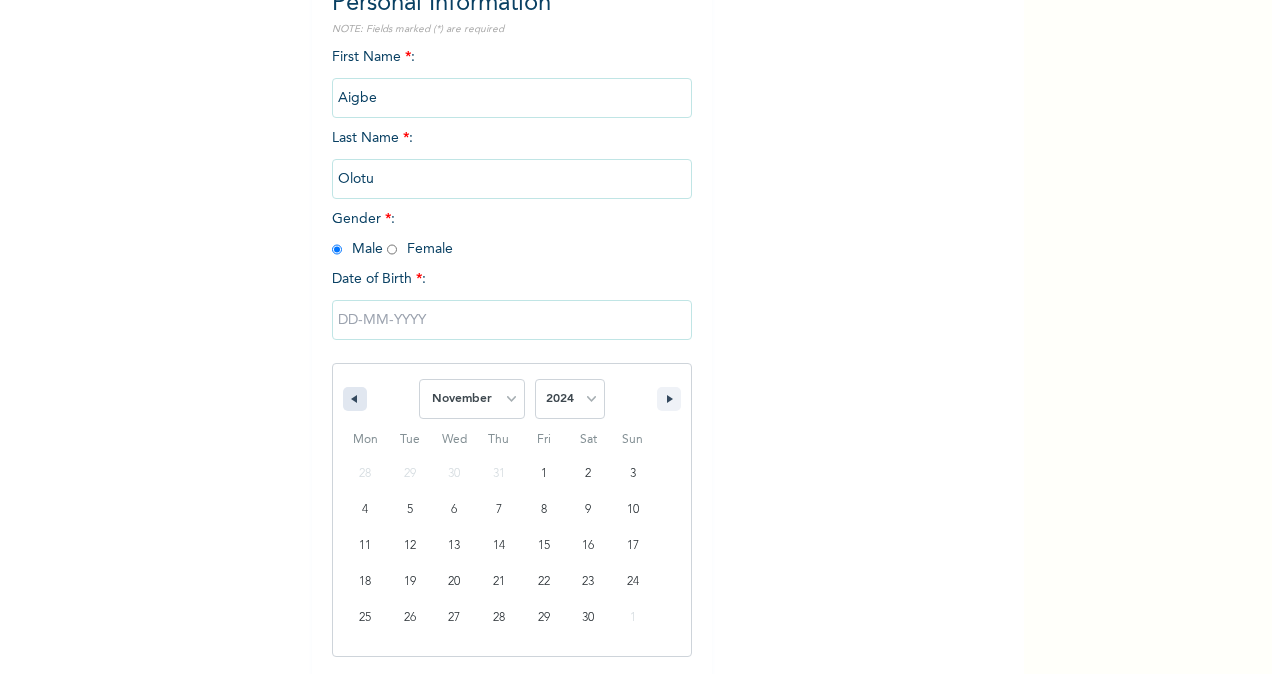 click at bounding box center [355, 399] 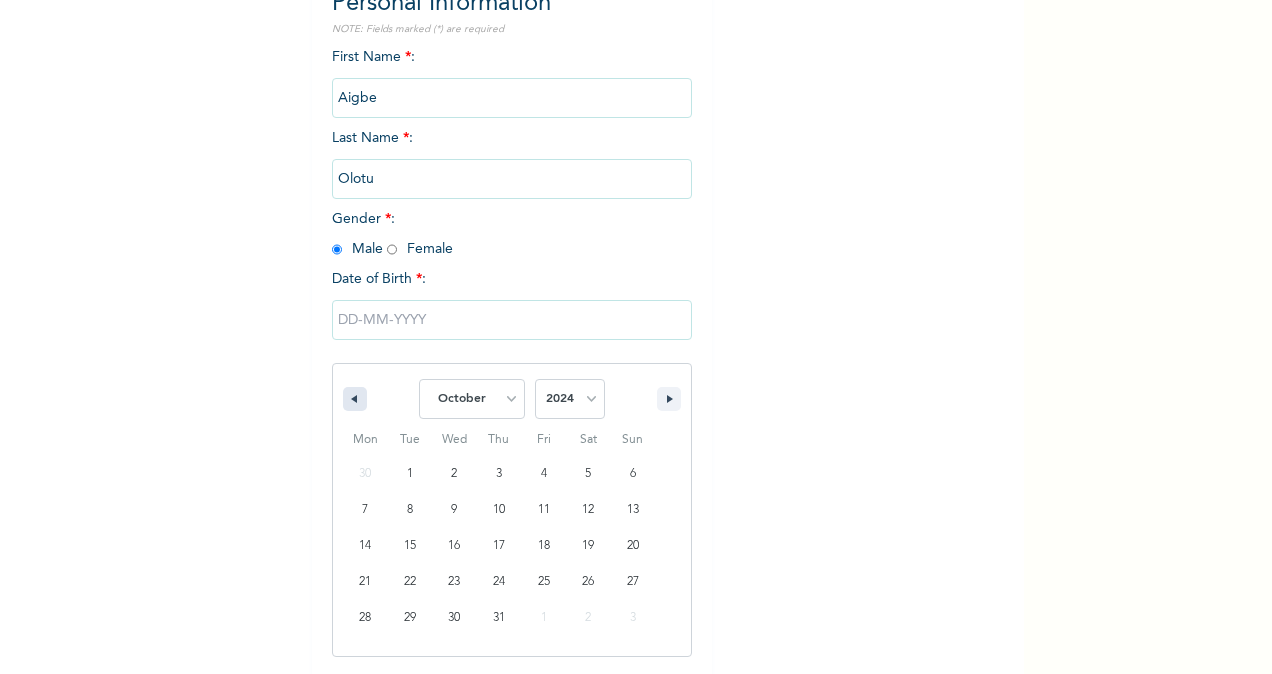 click at bounding box center [355, 399] 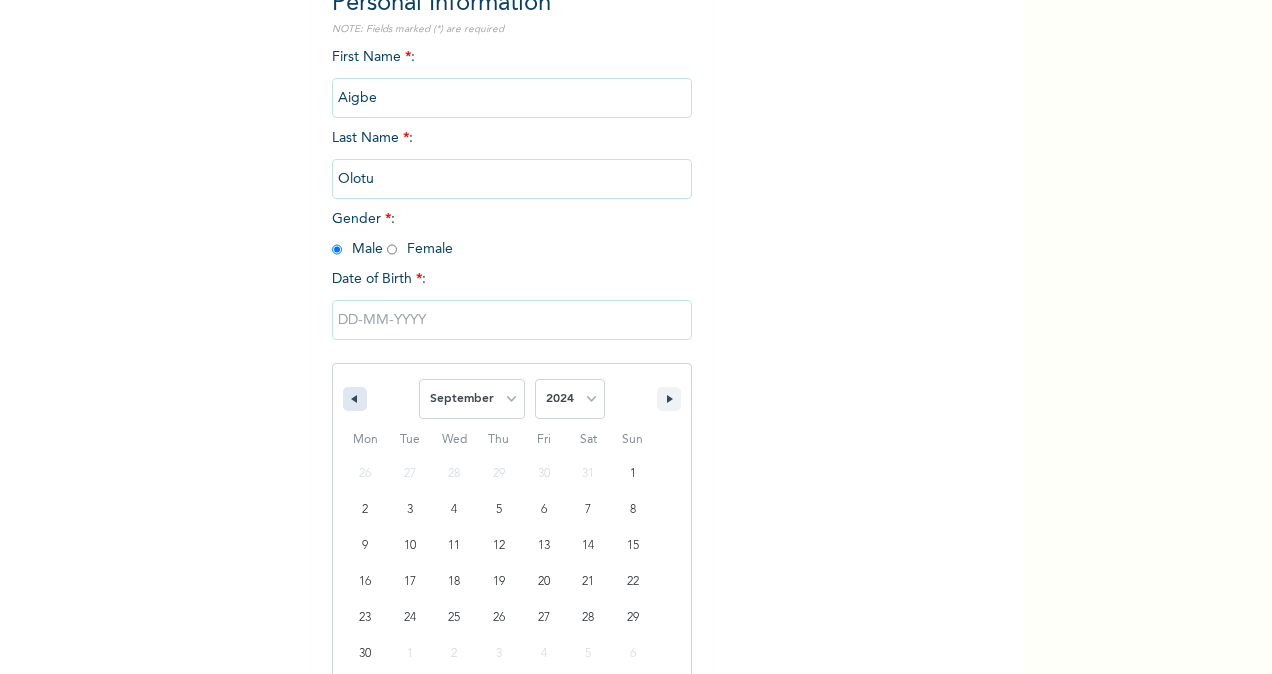 click at bounding box center [355, 399] 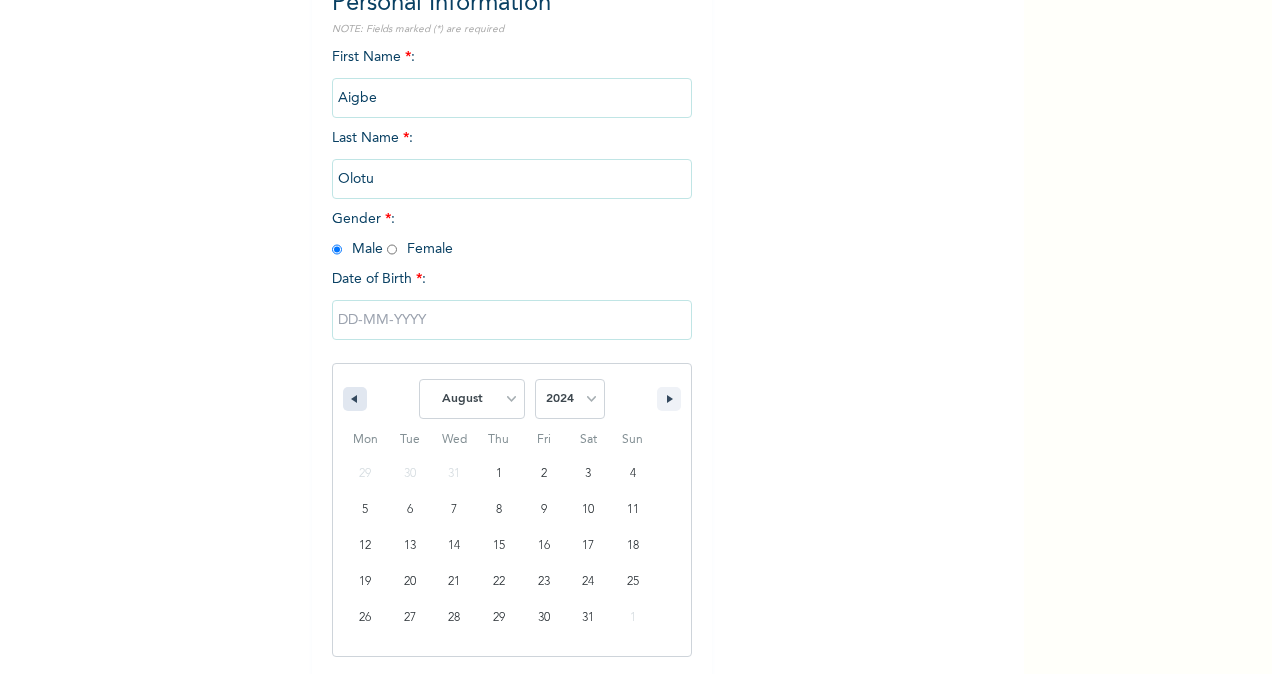 click at bounding box center [355, 399] 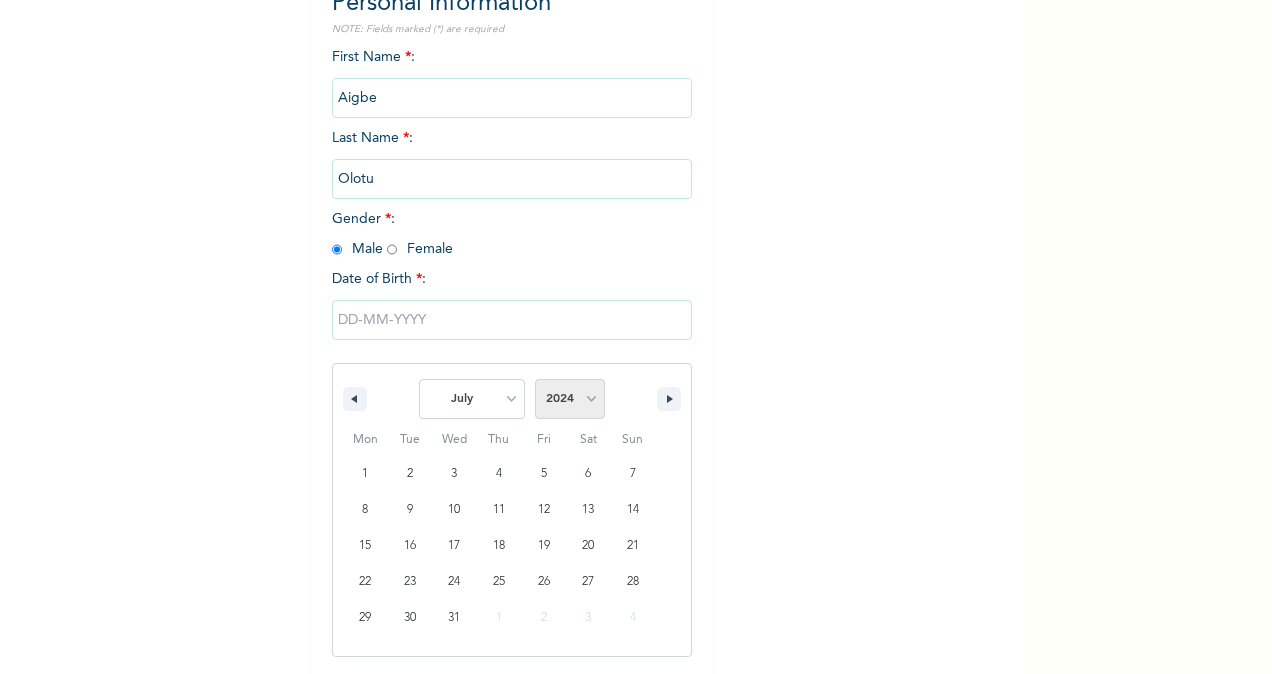 click on "2025 2024 2023 2022 2021 2020 2019 2018 2017 2016 2015 2014 2013 2012 2011 2010 2009 2008 2007 2006 2005 2004 2003 2002 2001 2000 1999 1998 1997 1996 1995 1994 1993 1992 1991 1990 1989 1988 1987 1986 1985 1984 1983 1982 1981 1980 1979 1978 1977 1976 1975 1974 1973 1972 1971 1970 1969 1968 1967 1966 1965 1964 1963 1962 1961 1960" at bounding box center [570, 399] 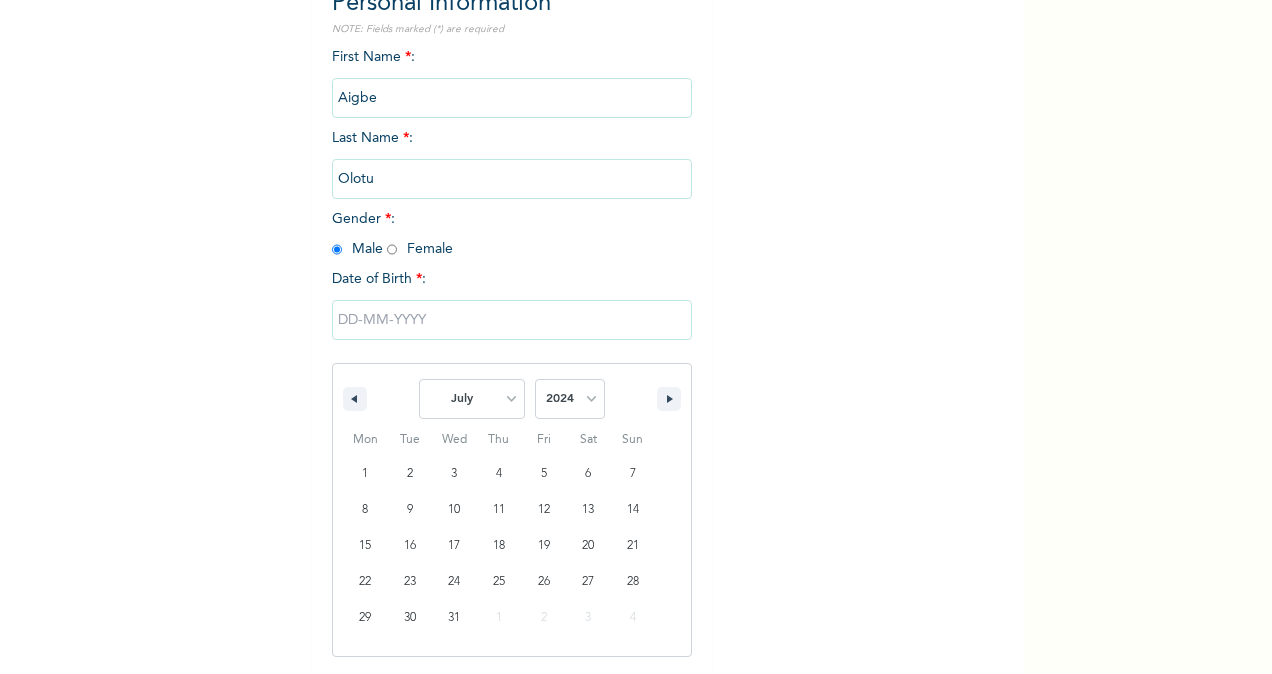 select on "1960" 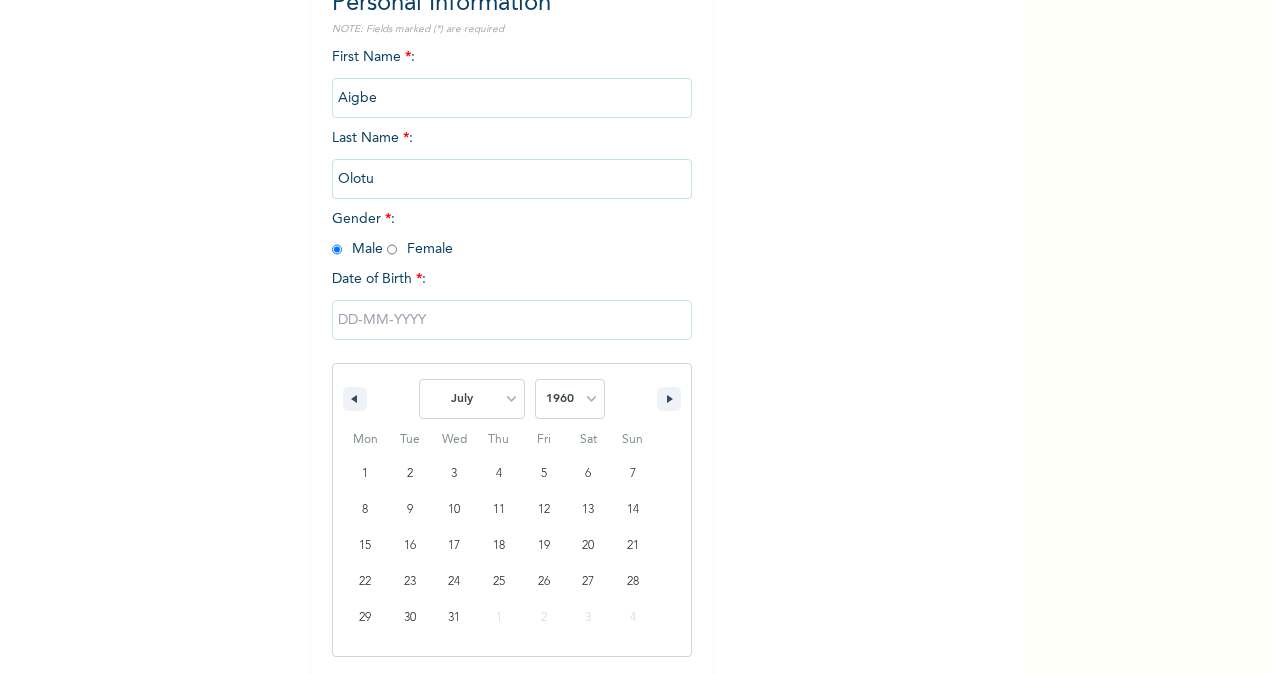 click on "2025 2024 2023 2022 2021 2020 2019 2018 2017 2016 2015 2014 2013 2012 2011 2010 2009 2008 2007 2006 2005 2004 2003 2002 2001 2000 1999 1998 1997 1996 1995 1994 1993 1992 1991 1990 1989 1988 1987 1986 1985 1984 1983 1982 1981 1980 1979 1978 1977 1976 1975 1974 1973 1972 1971 1970 1969 1968 1967 1966 1965 1964 1963 1962 1961 1960" at bounding box center (570, 399) 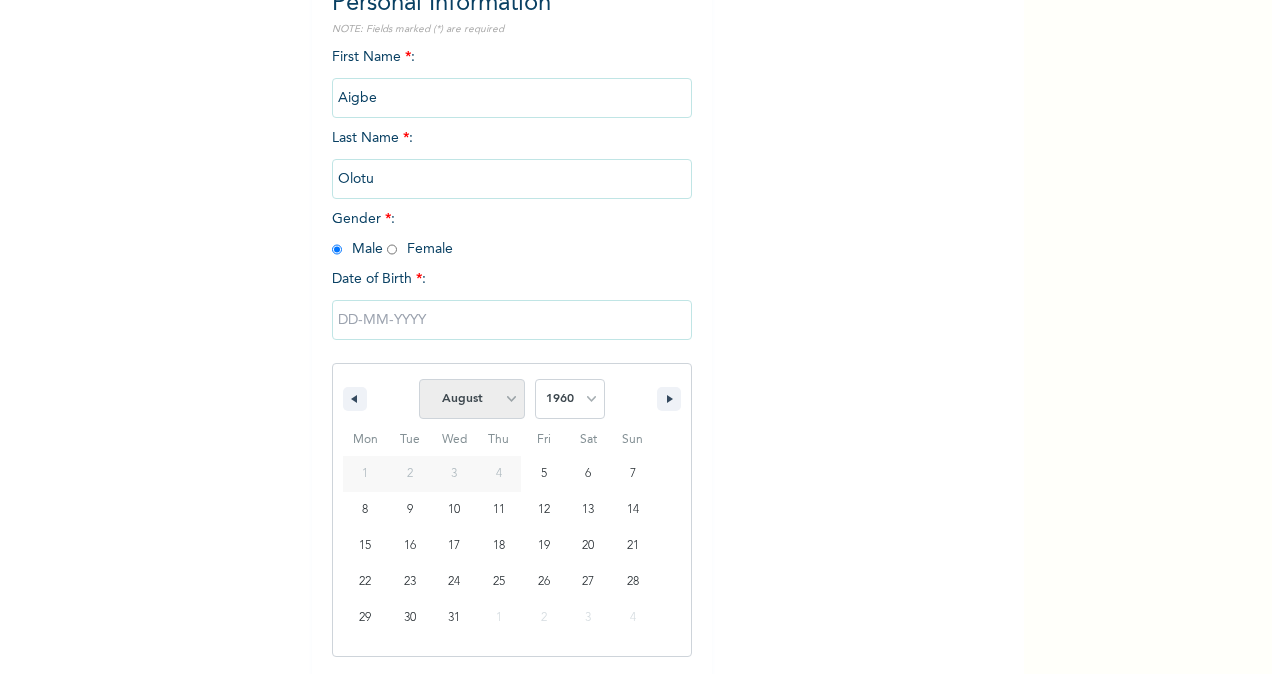 click on "January February March April May June July August September October November December" at bounding box center [472, 399] 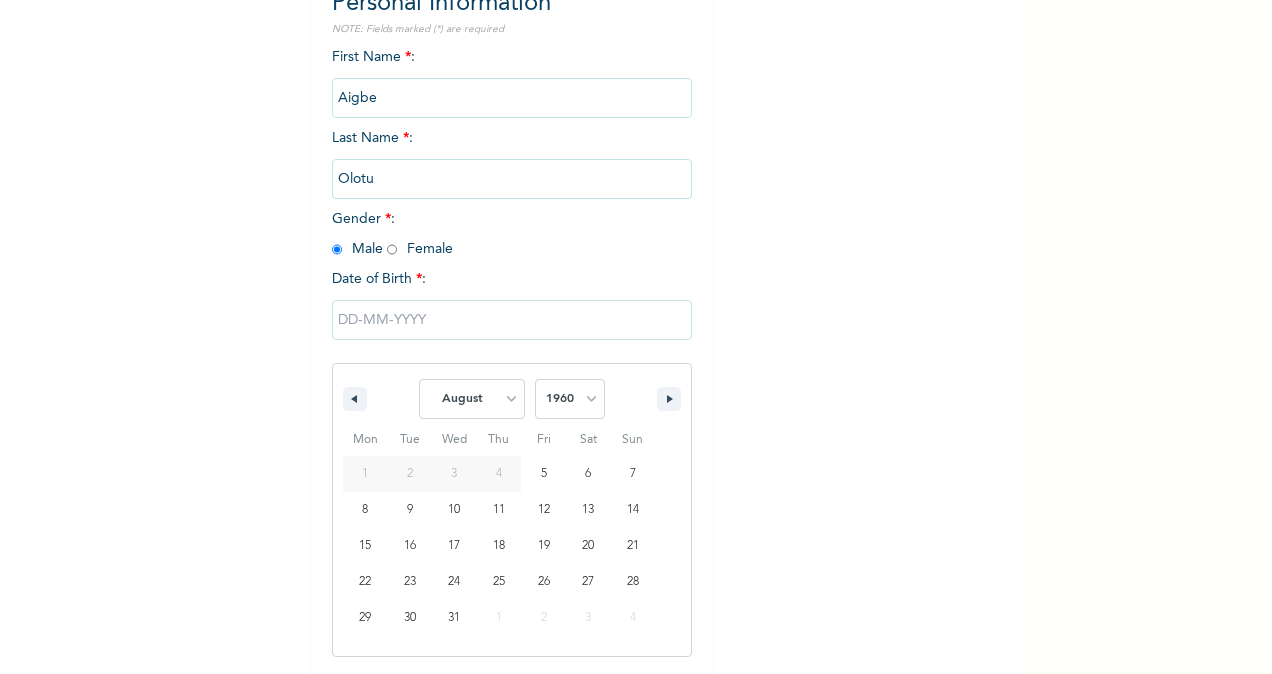 select on "10" 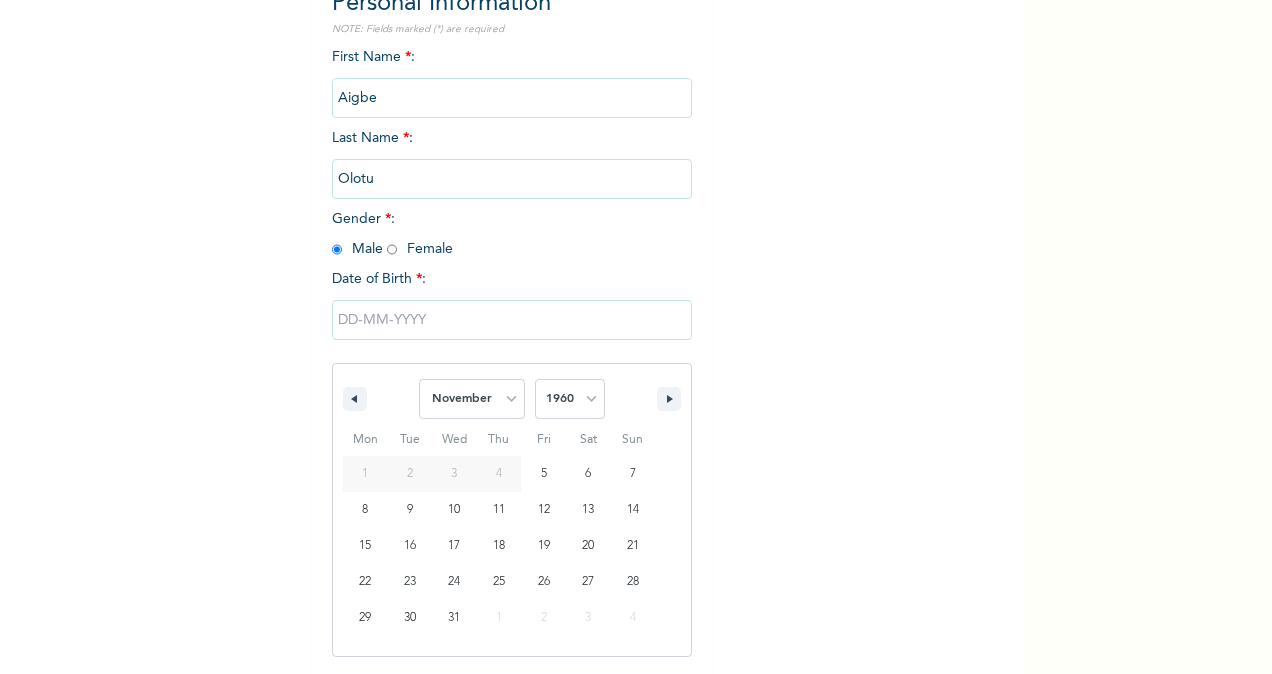 click on "January February March April May June July August September October November December" at bounding box center [472, 399] 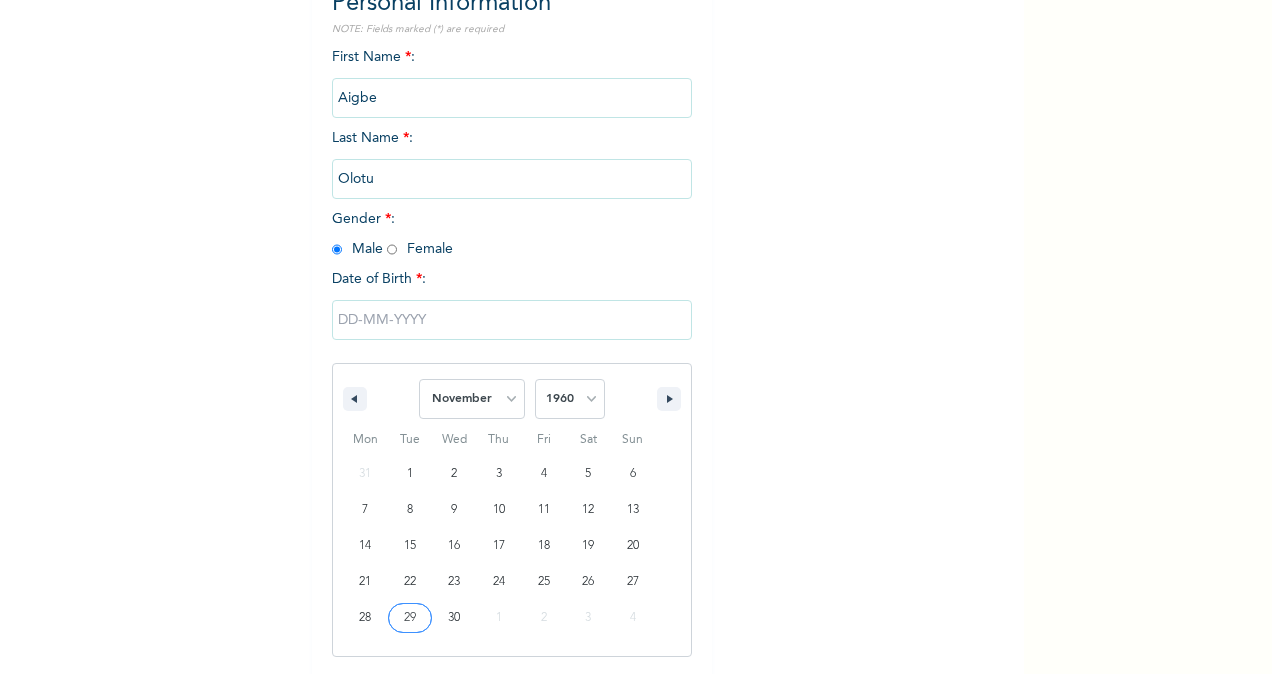 type on "[DATE]" 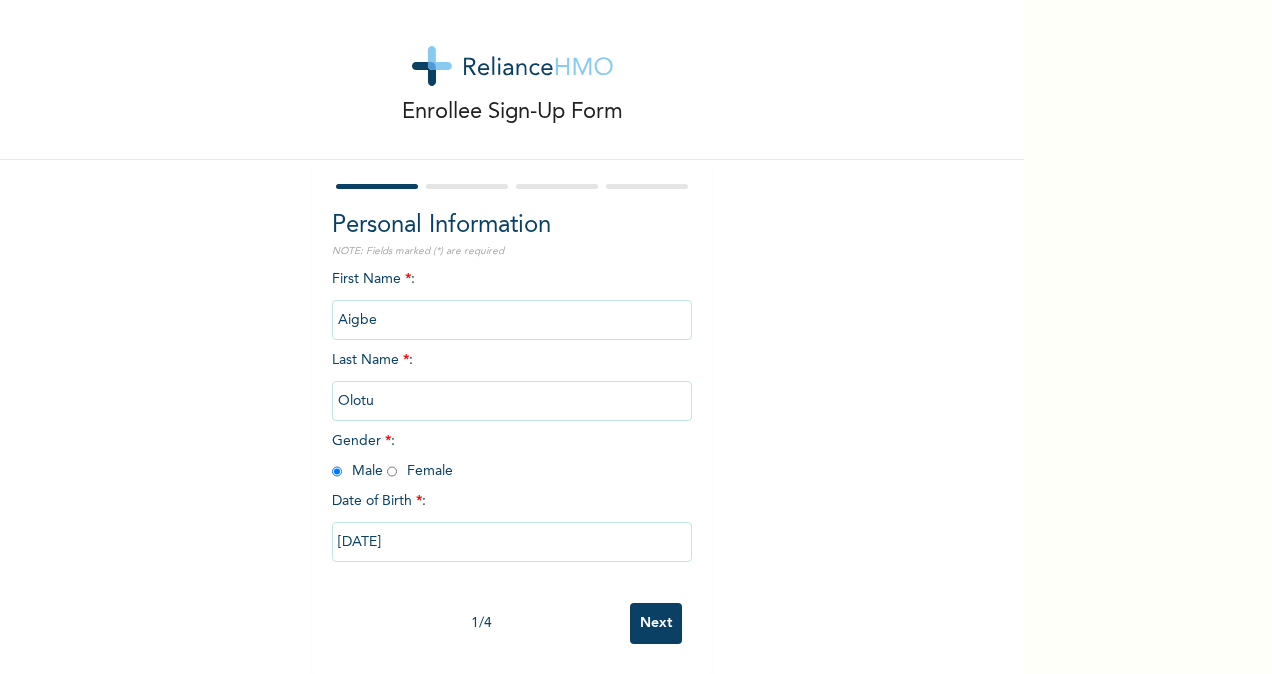 scroll, scrollTop: 32, scrollLeft: 0, axis: vertical 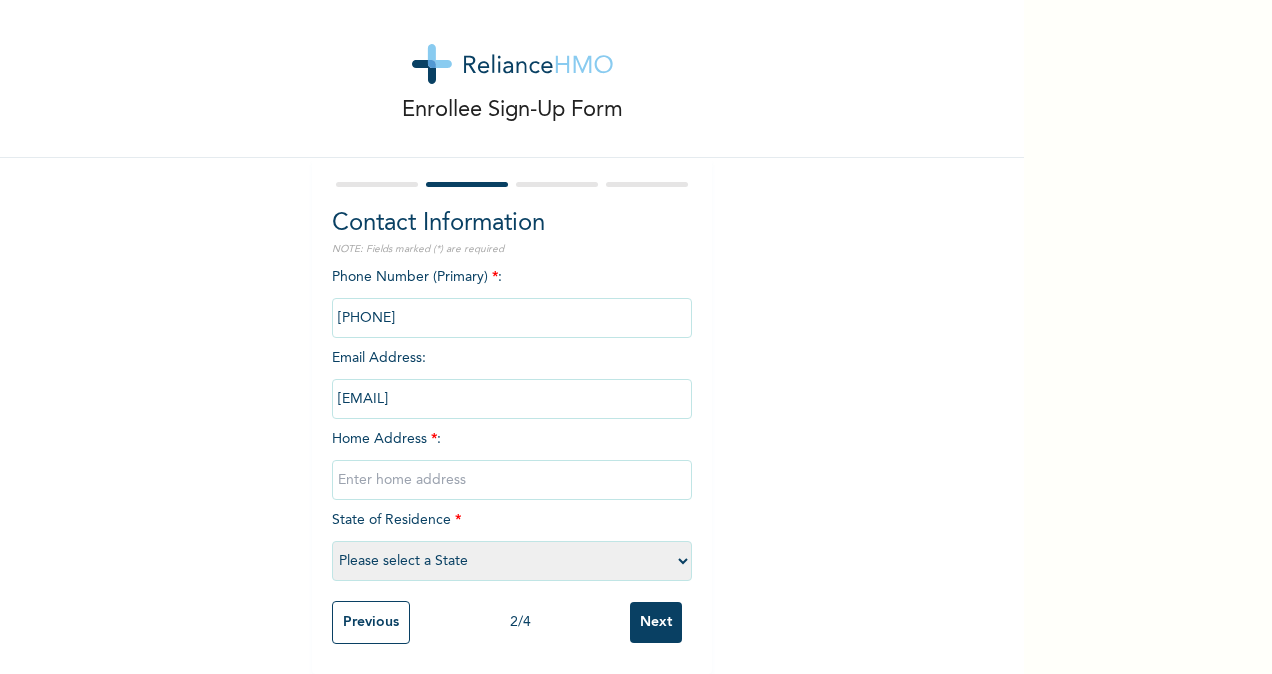 click on "Phone Number (Primary)   * : Email Address : [EMAIL] Home Address   * : State of Residence   * Please select a State Abia Abuja (FCT) Adamawa Akwa Ibom Anambra Bauchi Bayelsa Benue Borno Cross River Delta Ebonyi Edo Ekiti Enugu Gombe Imo Jigawa Kaduna Kano Katsina Kebbi Kogi Kwara Lagos Nasarawa Niger Ogun Ondo Osun Oyo Plateau Rivers Sokoto Taraba Yobe Zamfara" at bounding box center (512, 429) 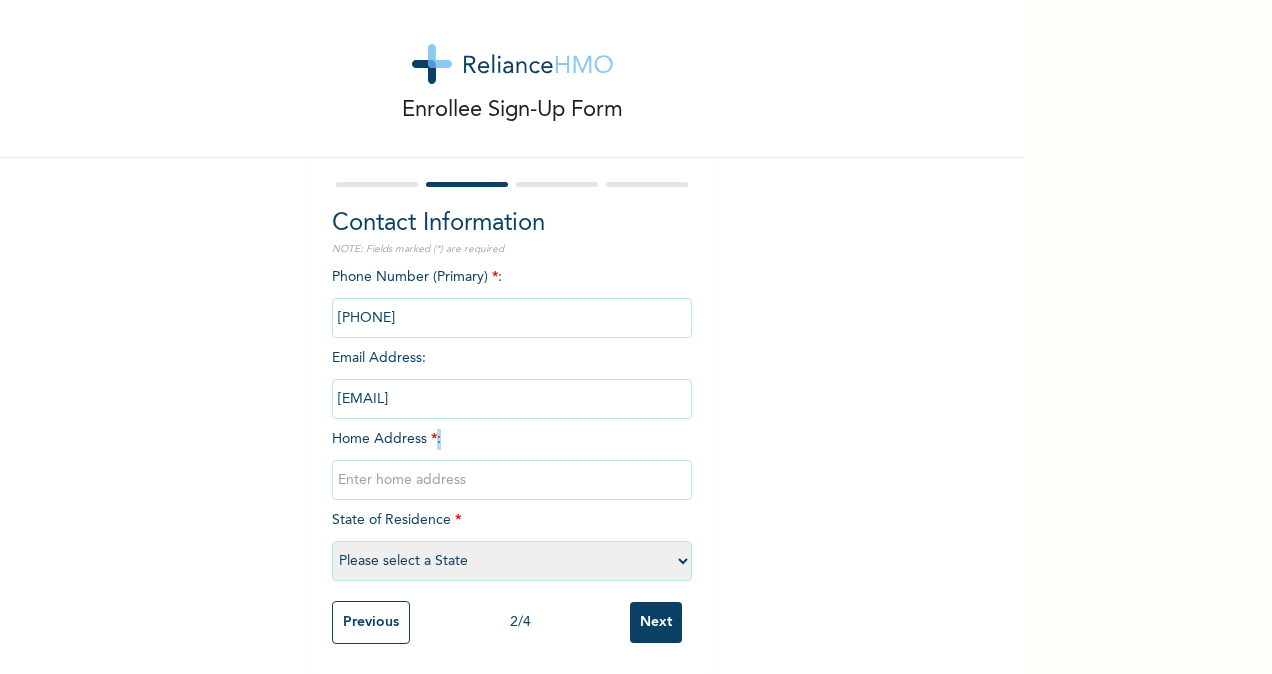 click on "Phone Number (Primary)   * : Email Address : [EMAIL] Home Address   * : State of Residence   * Please select a State Abia Abuja (FCT) Adamawa Akwa Ibom Anambra Bauchi Bayelsa Benue Borno Cross River Delta Ebonyi Edo Ekiti Enugu Gombe Imo Jigawa Kaduna Kano Katsina Kebbi Kogi Kwara Lagos Nasarawa Niger Ogun Ondo Osun Oyo Plateau Rivers Sokoto Taraba Yobe Zamfara" at bounding box center [512, 429] 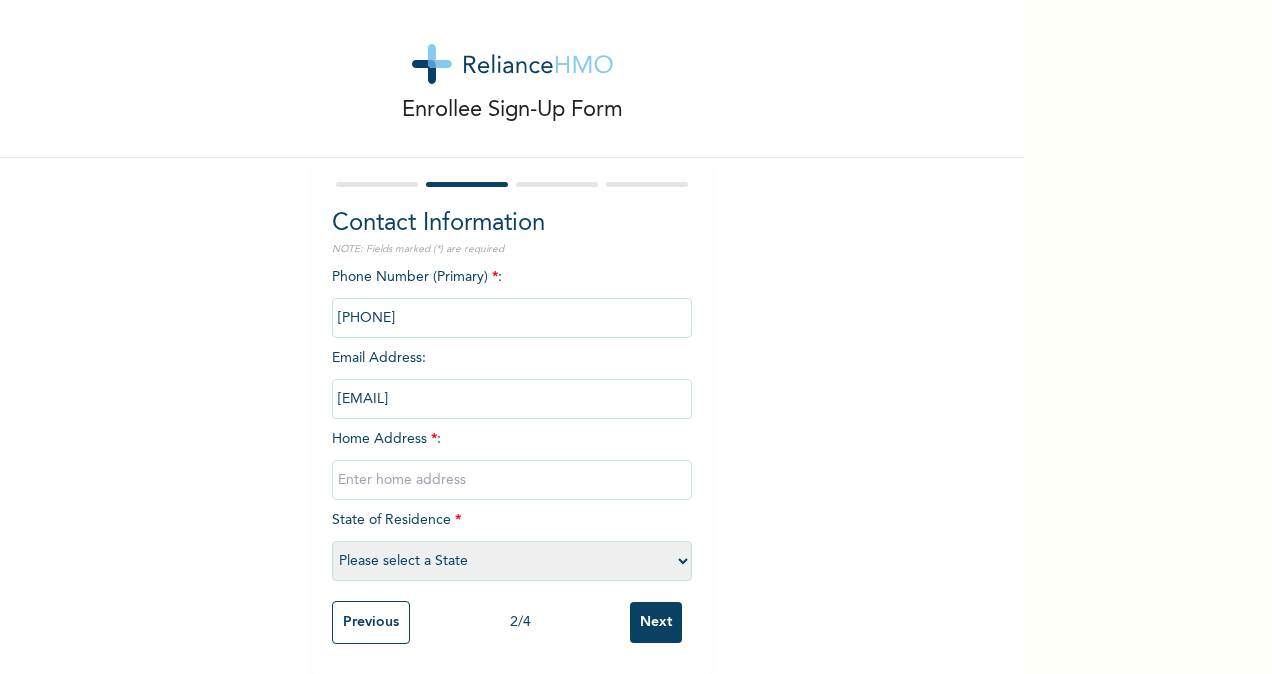 click at bounding box center [512, 480] 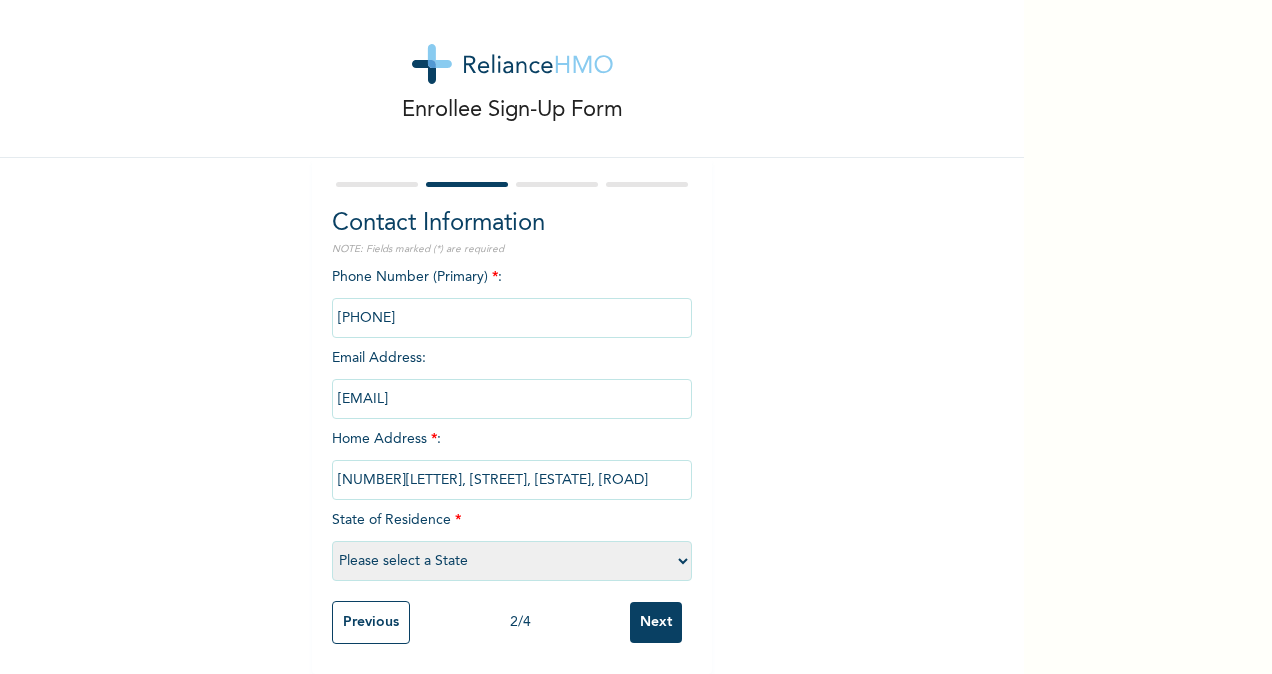 click on "[NUMBER][LETTER], [STREET], [ESTATE], [ROAD]" at bounding box center (512, 480) 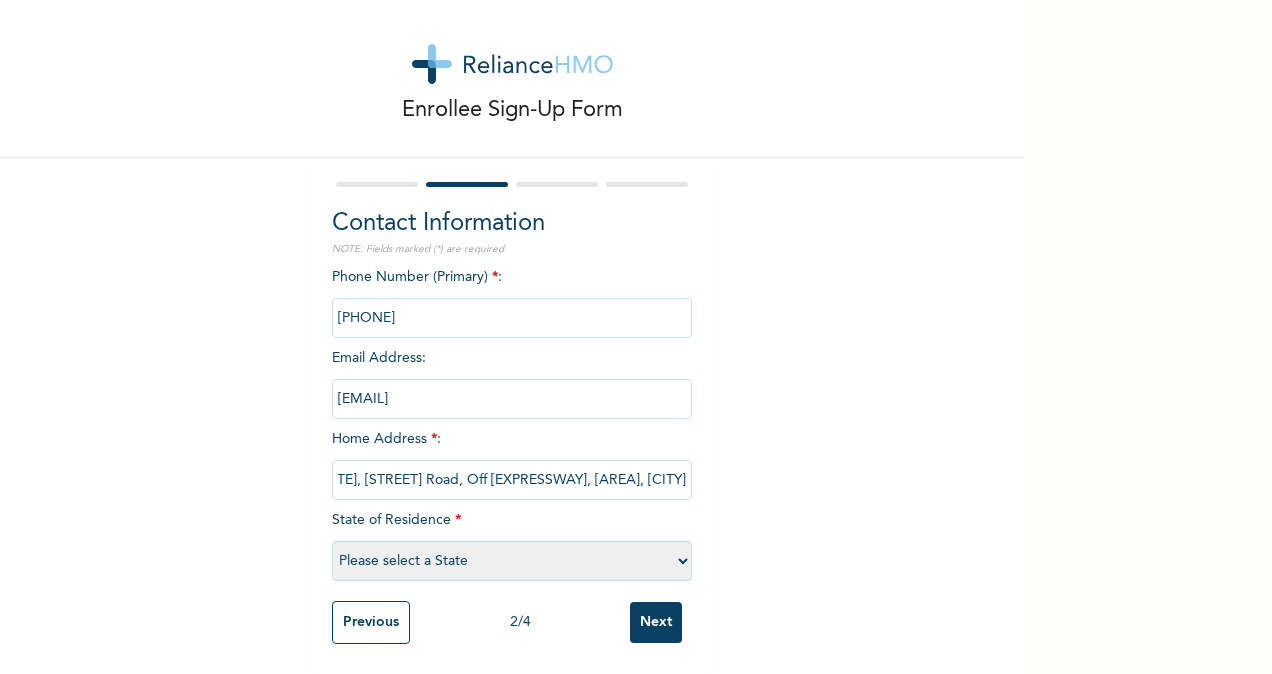 scroll, scrollTop: 0, scrollLeft: 243, axis: horizontal 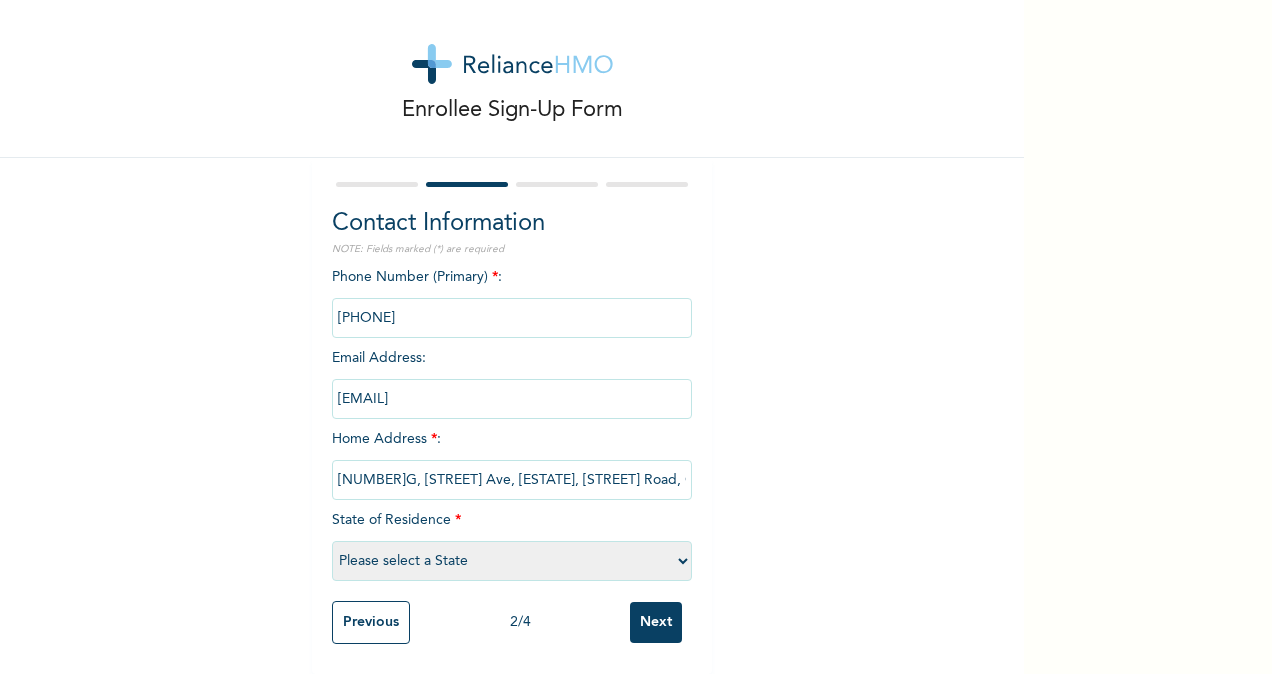 click on "Please select a State Abia Abuja (FCT) Adamawa Akwa Ibom Anambra Bauchi Bayelsa Benue Borno Cross River Delta Ebonyi Edo Ekiti Enugu Gombe Imo Jigawa Kaduna Kano Katsina Kebbi Kogi Kwara Lagos Nasarawa Niger Ogun Ondo Osun Oyo Plateau Rivers Sokoto Taraba Yobe Zamfara" at bounding box center [512, 561] 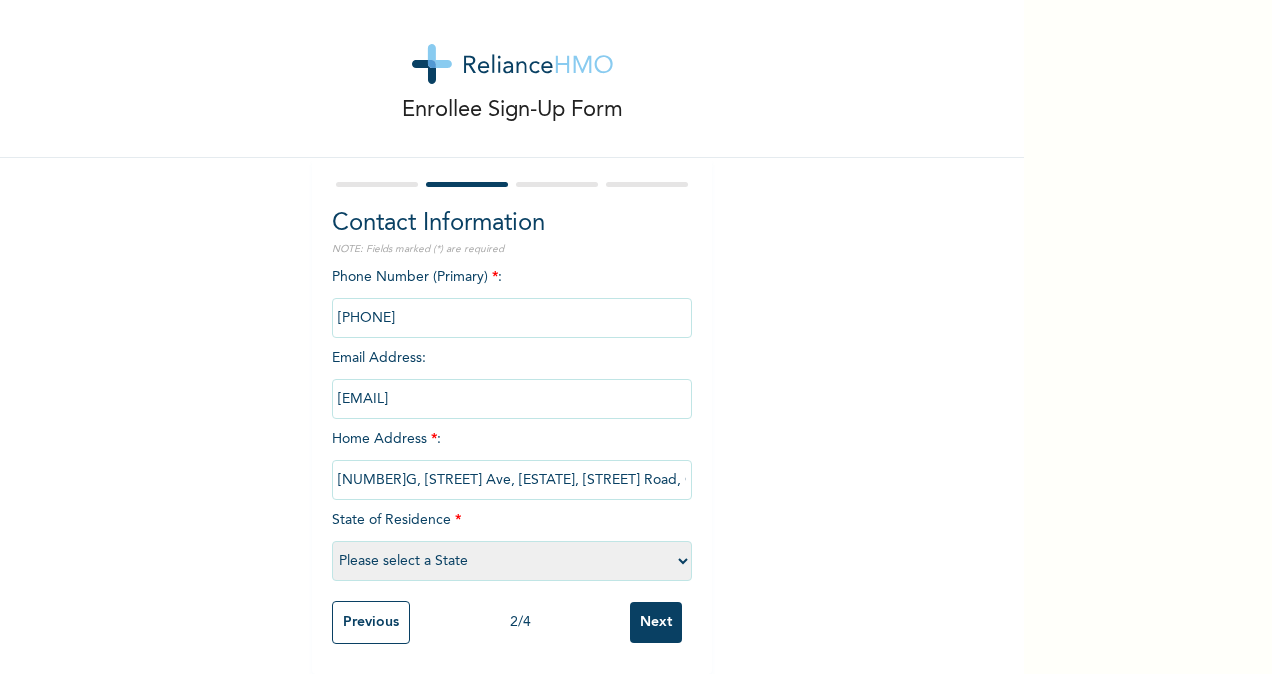 select on "25" 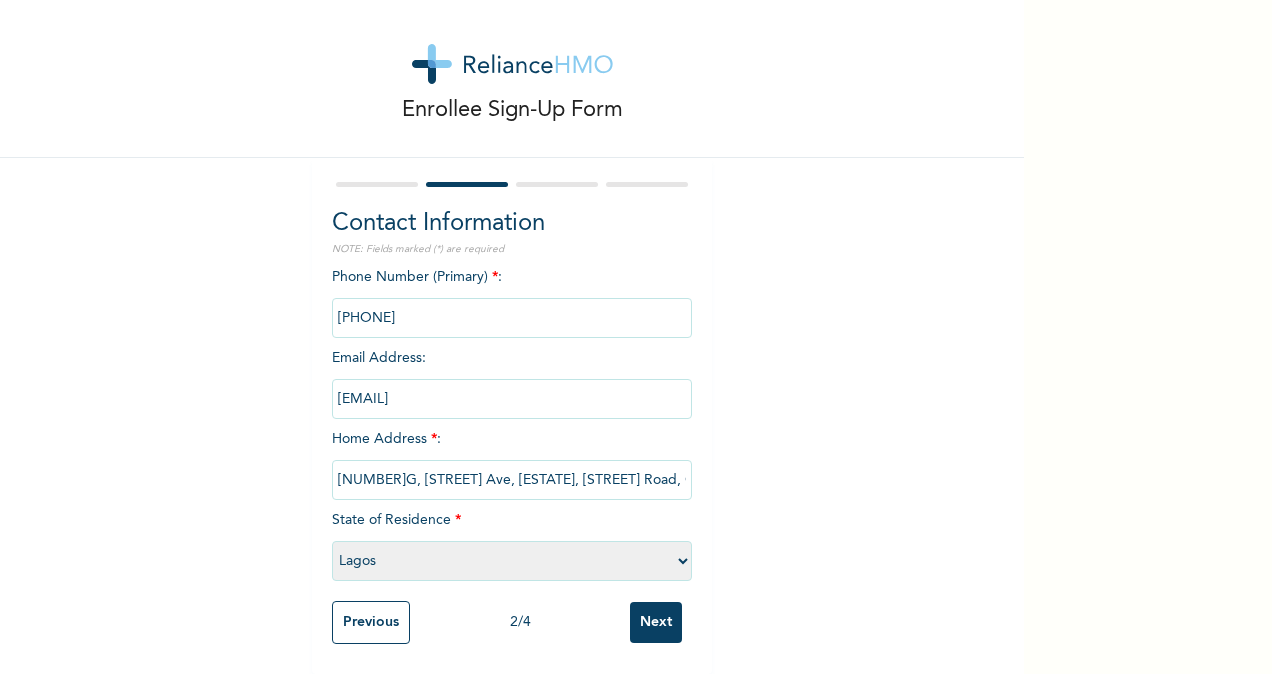 click on "Please select a State Abia Abuja (FCT) Adamawa Akwa Ibom Anambra Bauchi Bayelsa Benue Borno Cross River Delta Ebonyi Edo Ekiti Enugu Gombe Imo Jigawa Kaduna Kano Katsina Kebbi Kogi Kwara Lagos Nasarawa Niger Ogun Ondo Osun Oyo Plateau Rivers Sokoto Taraba Yobe Zamfara" at bounding box center [512, 561] 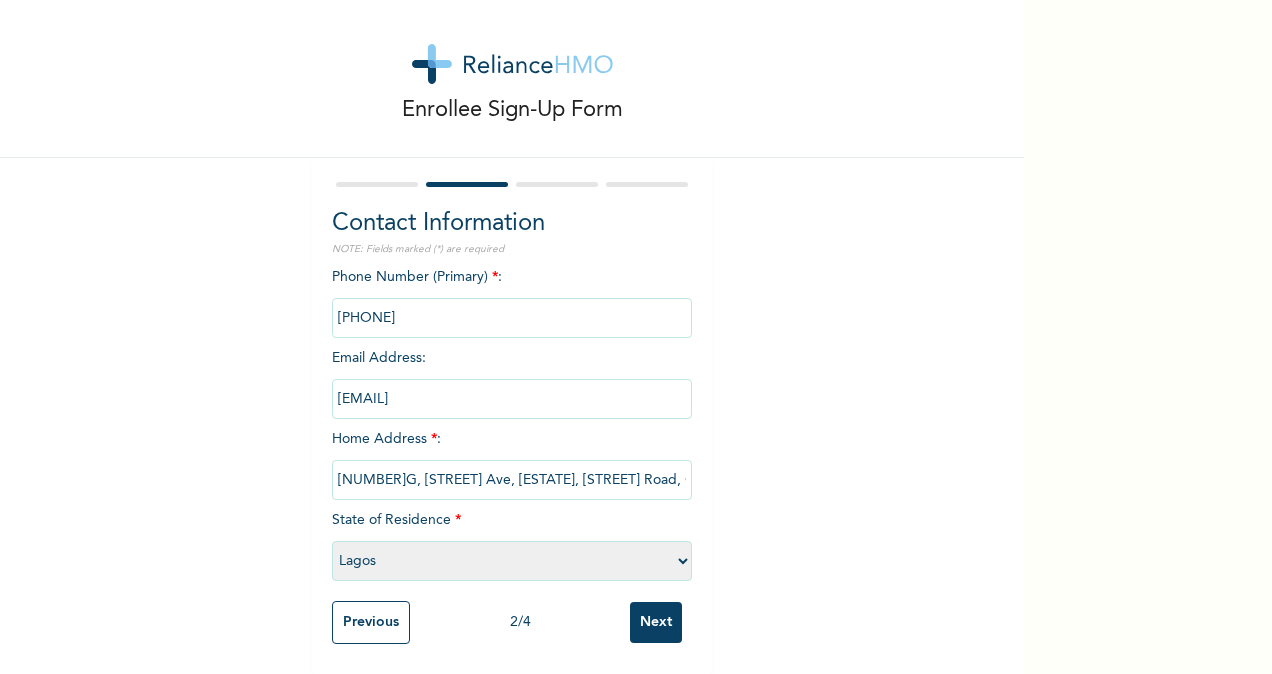 scroll, scrollTop: 34, scrollLeft: 0, axis: vertical 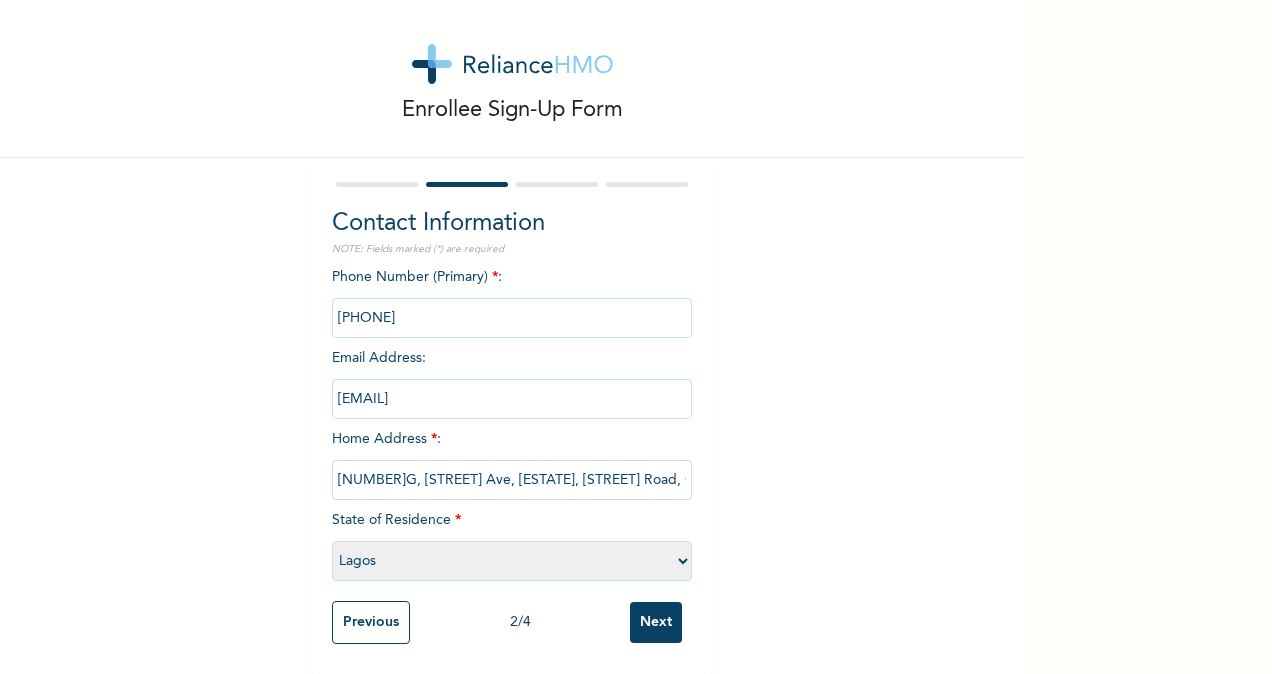 click on "Next" at bounding box center [656, 622] 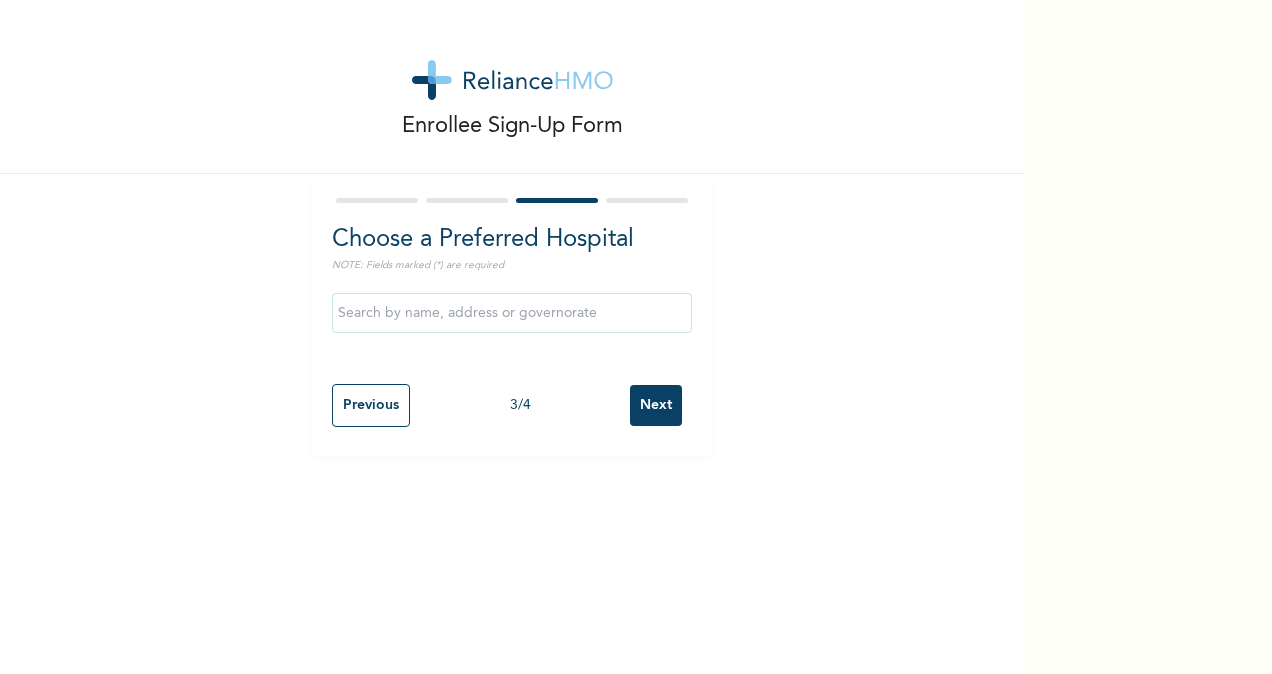 scroll, scrollTop: 0, scrollLeft: 0, axis: both 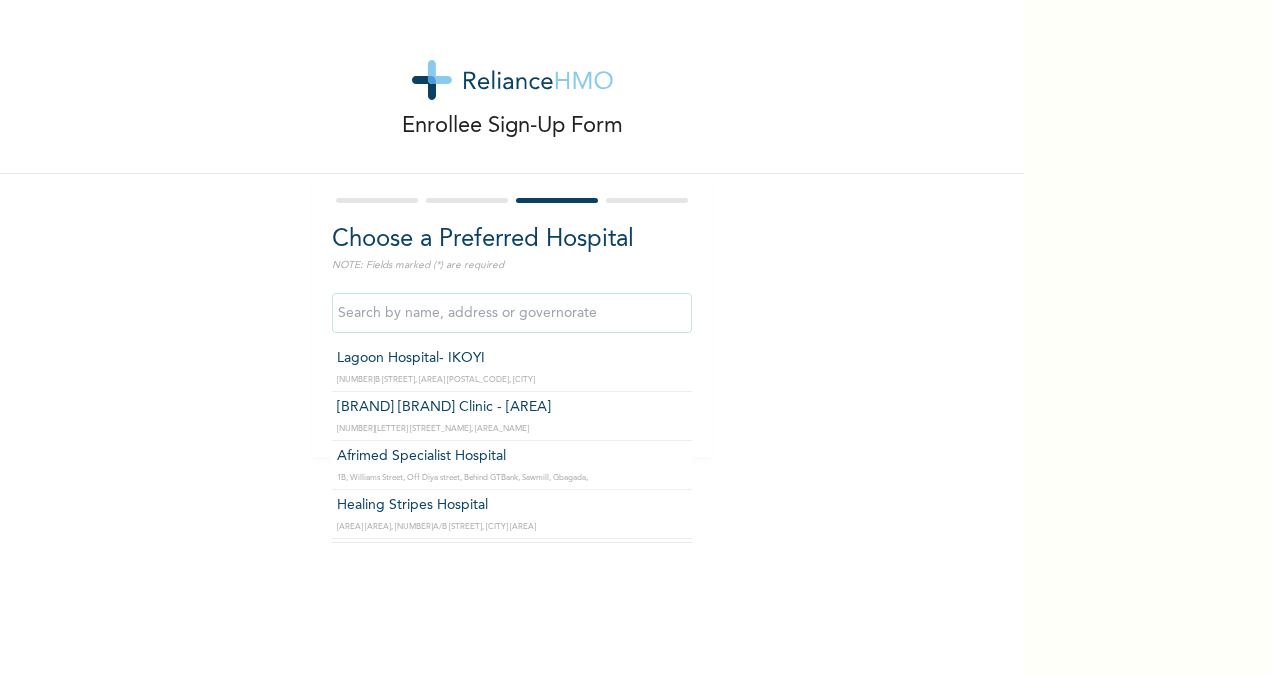 click at bounding box center [512, 313] 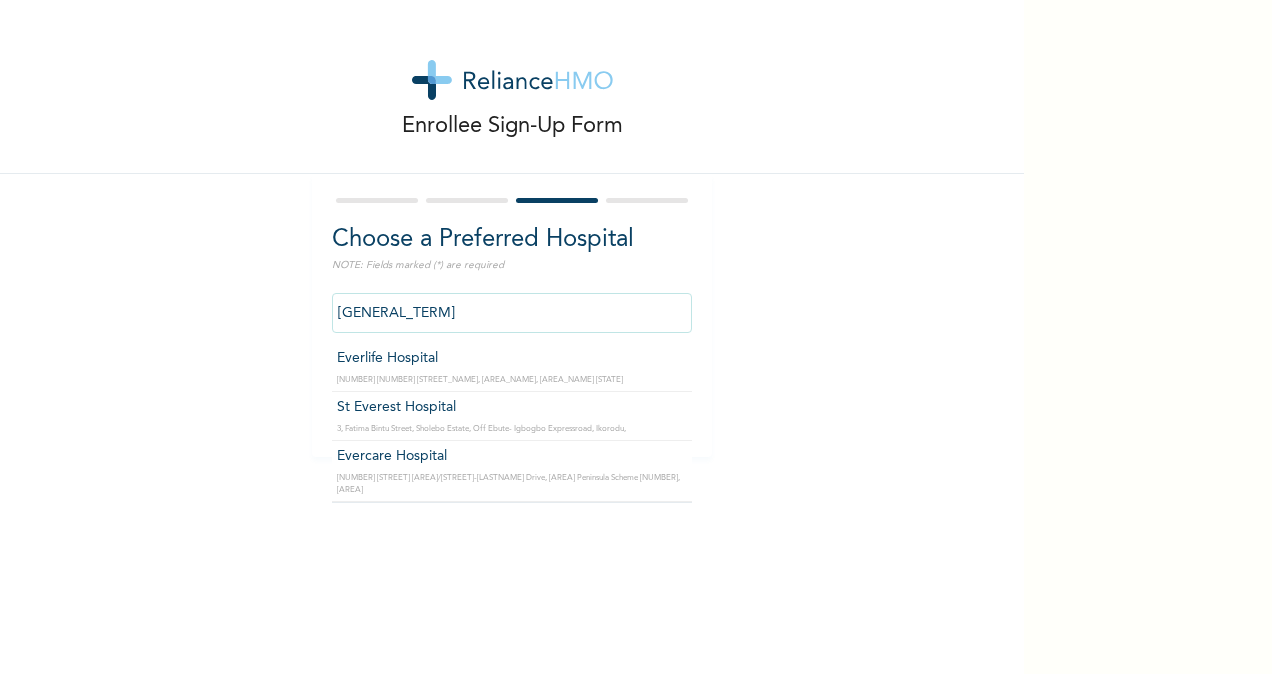 type on "Evercare Hospital" 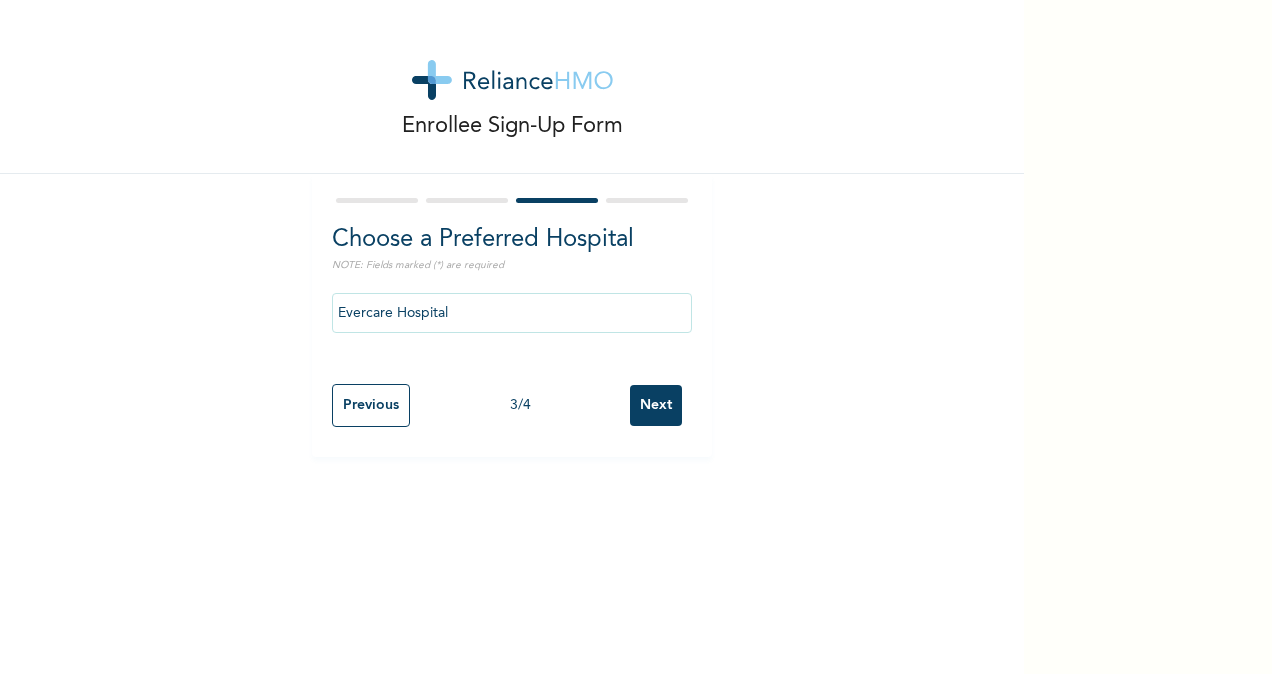 click on "Next" at bounding box center [656, 405] 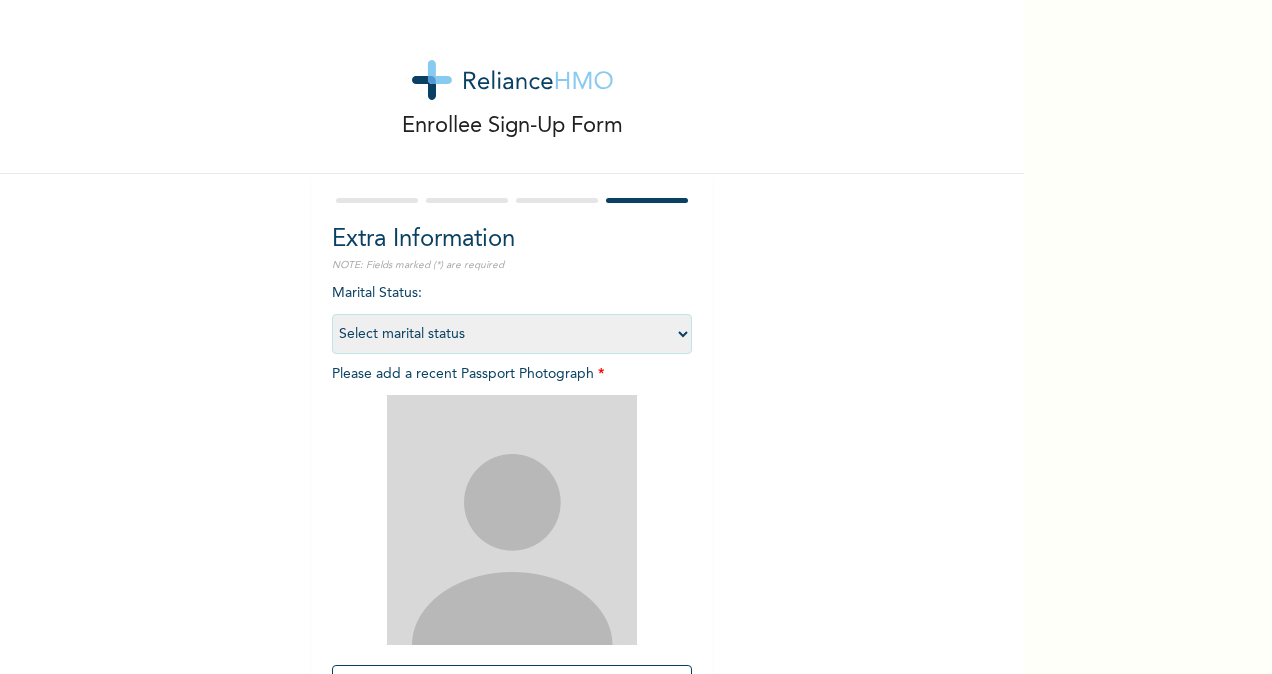 click on "Select marital status Single Married Divorced Widow/Widower" at bounding box center (512, 334) 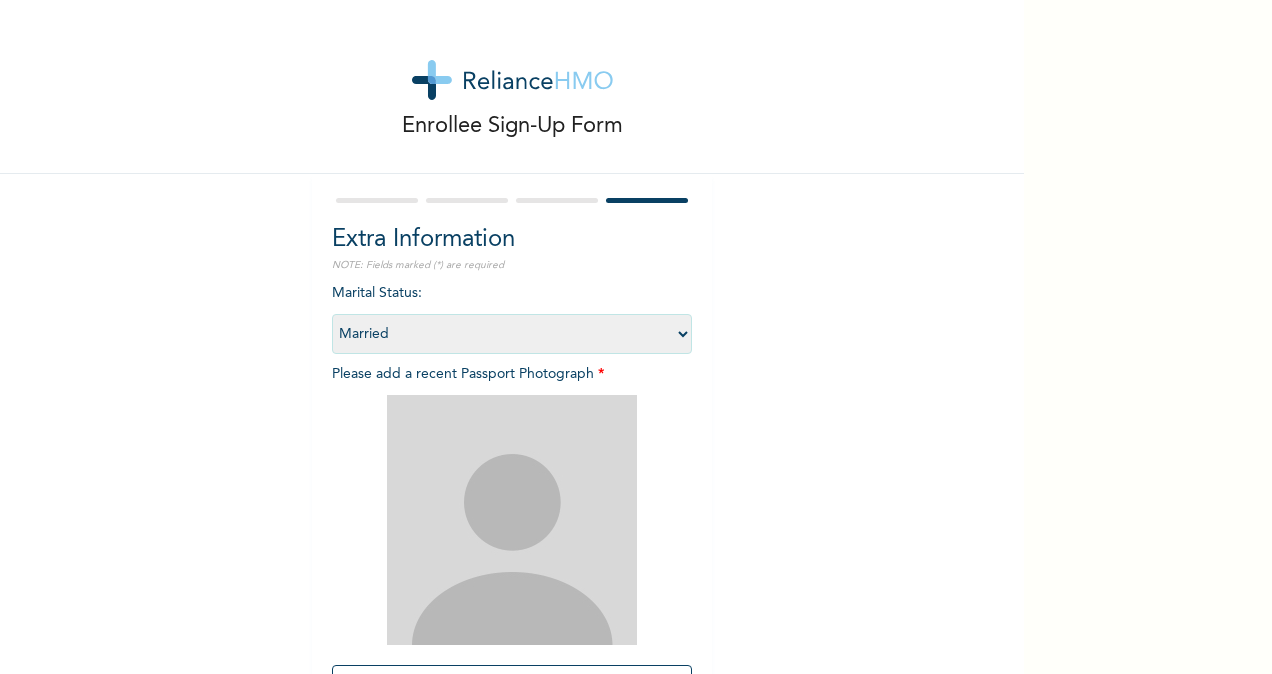 click on "Select marital status Single Married Divorced Widow/Widower" at bounding box center (512, 334) 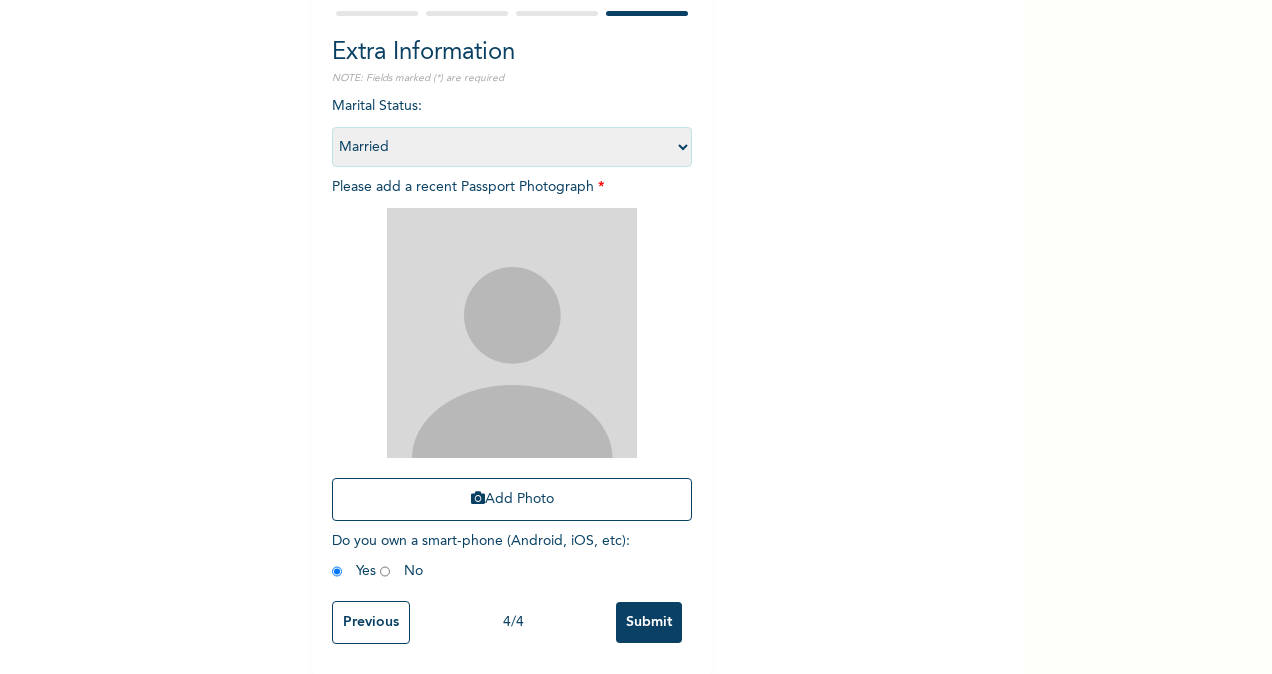 scroll, scrollTop: 200, scrollLeft: 0, axis: vertical 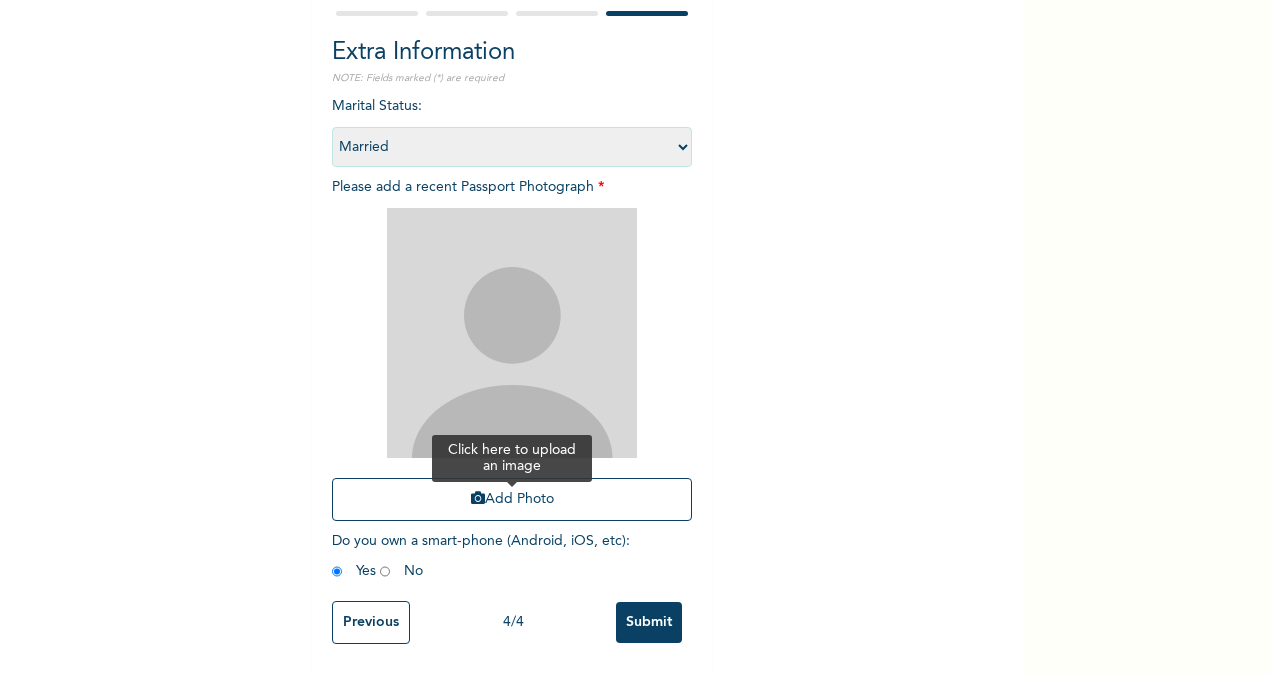 click on "Add Photo" at bounding box center (512, 499) 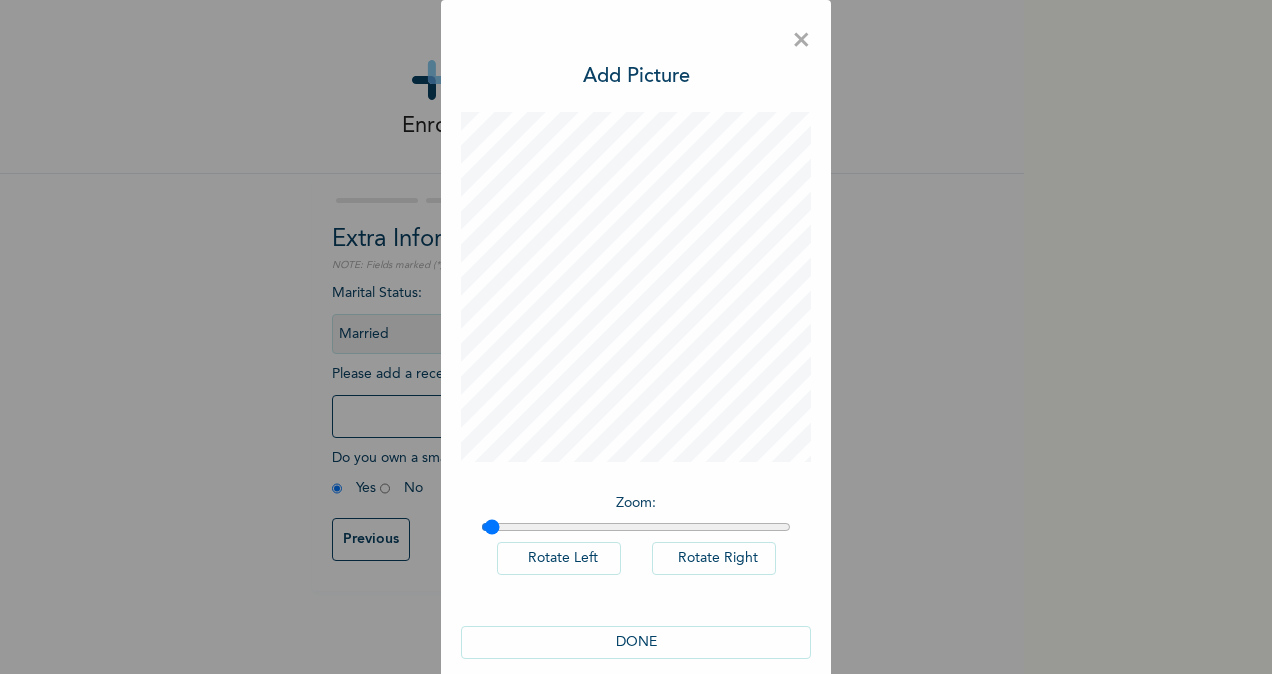 type on "1" 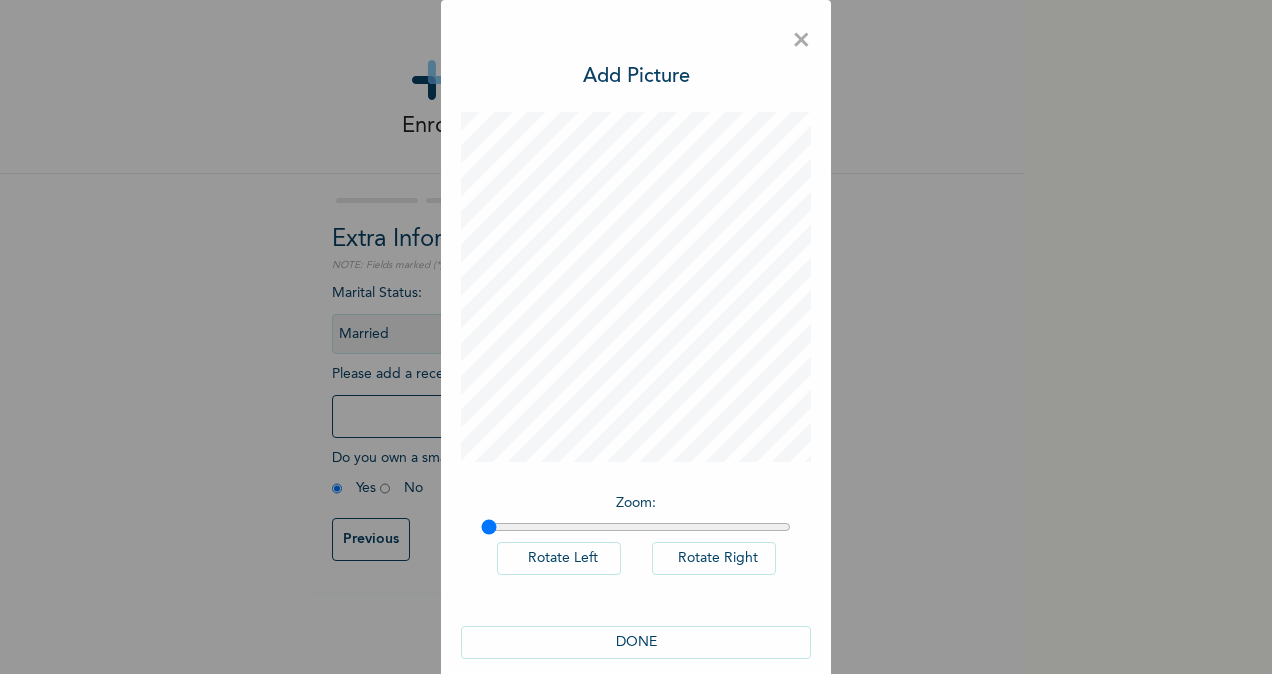 drag, startPoint x: 484, startPoint y: 532, endPoint x: 464, endPoint y: 543, distance: 22.825424 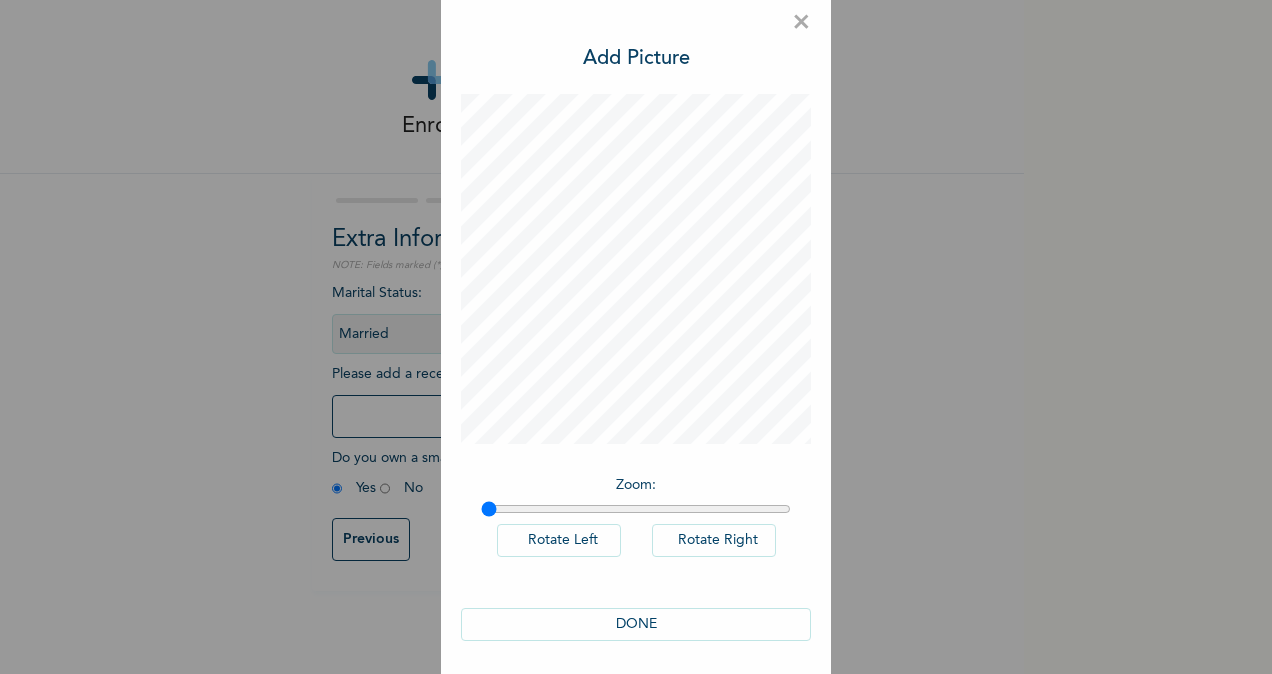 scroll, scrollTop: 23, scrollLeft: 0, axis: vertical 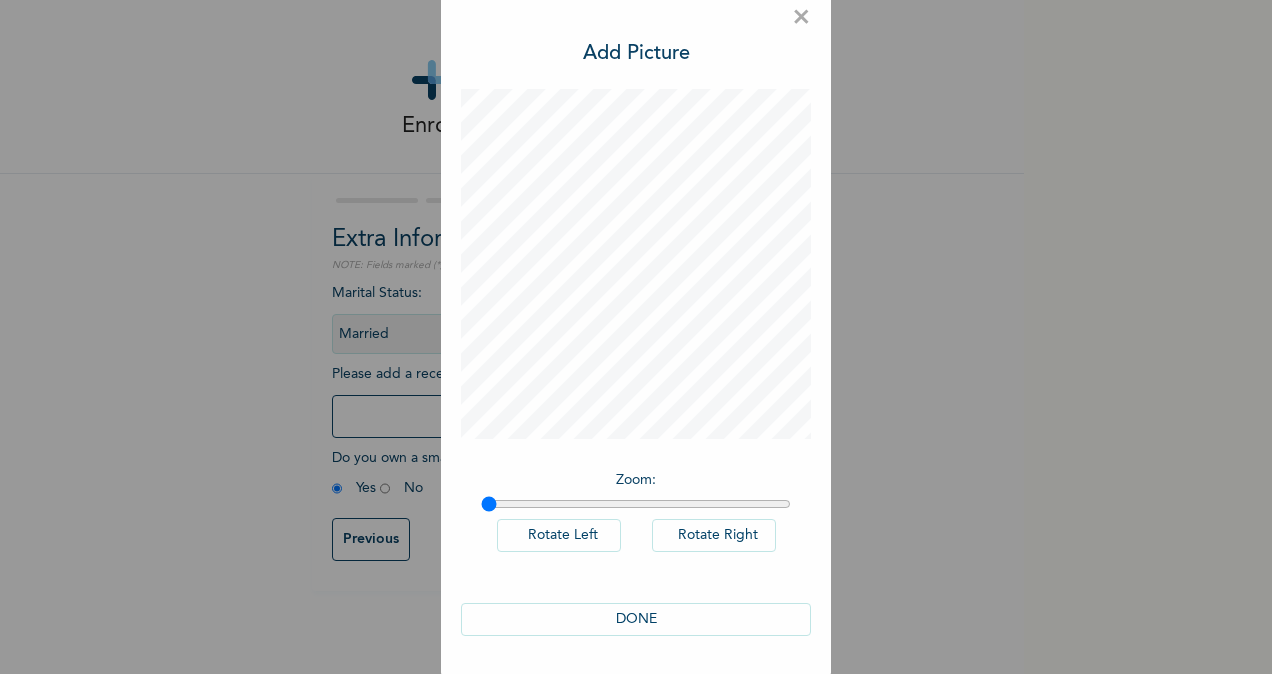 click on "DONE" at bounding box center [636, 619] 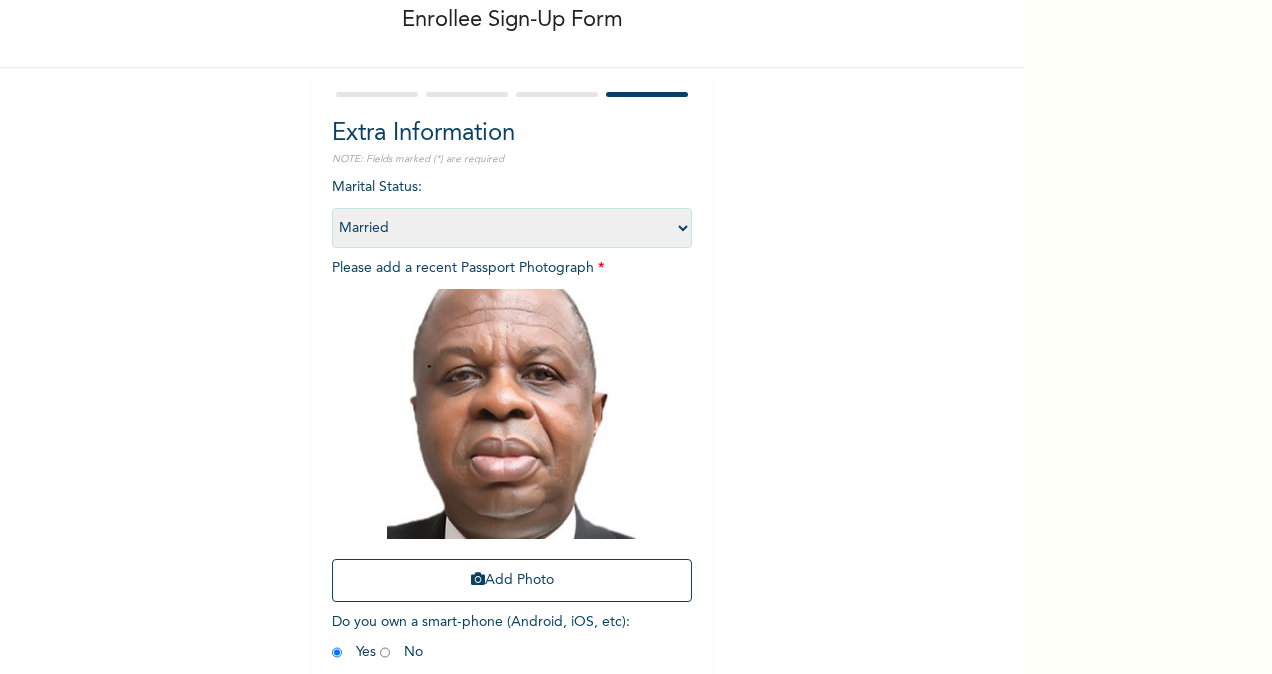 scroll, scrollTop: 200, scrollLeft: 0, axis: vertical 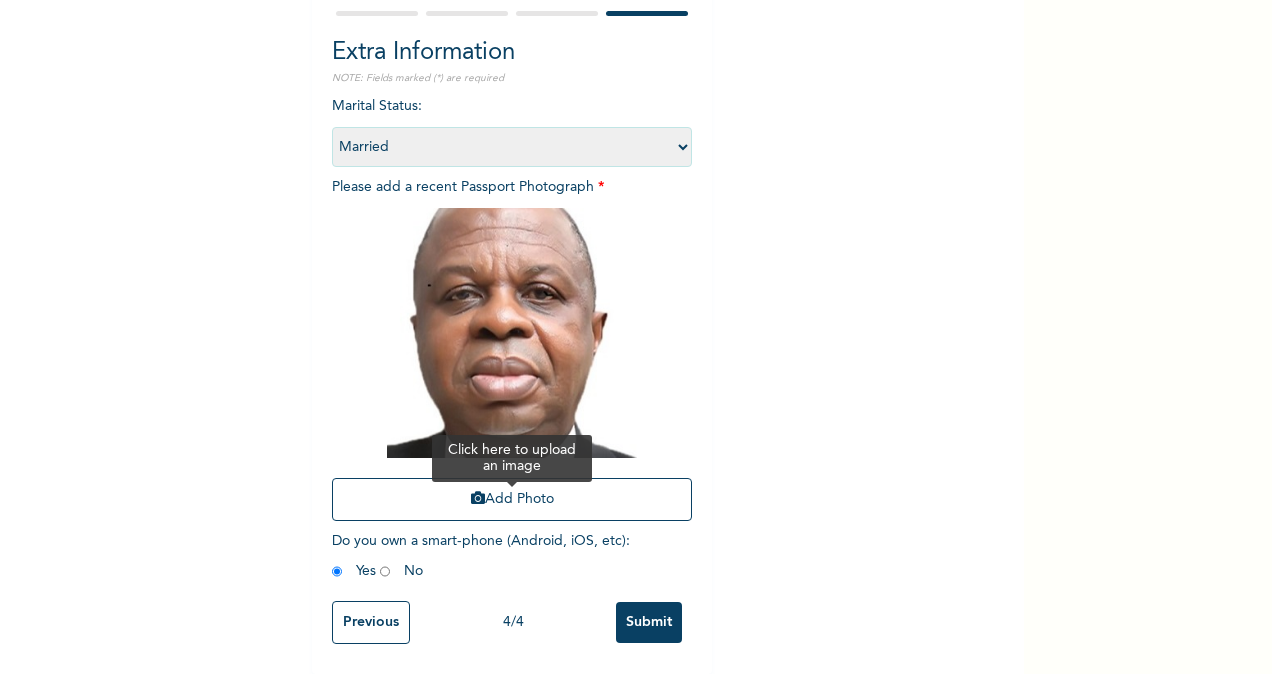 click on "Add Photo" at bounding box center [512, 499] 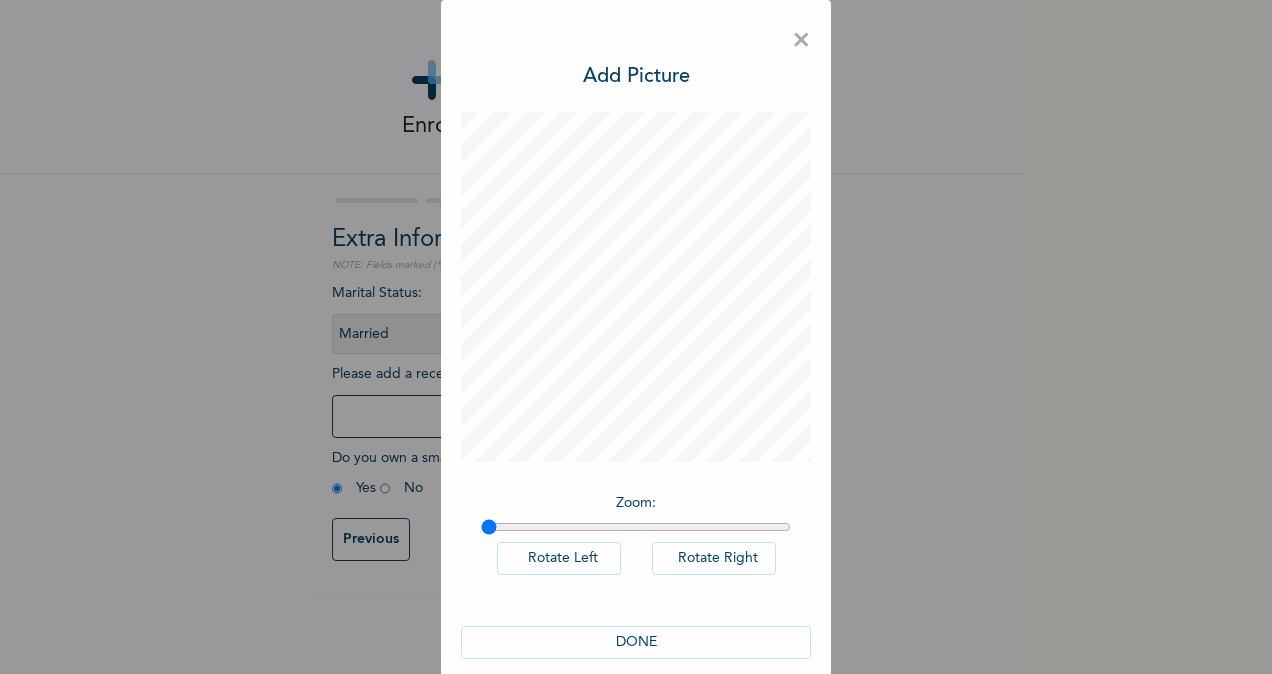 scroll, scrollTop: 23, scrollLeft: 0, axis: vertical 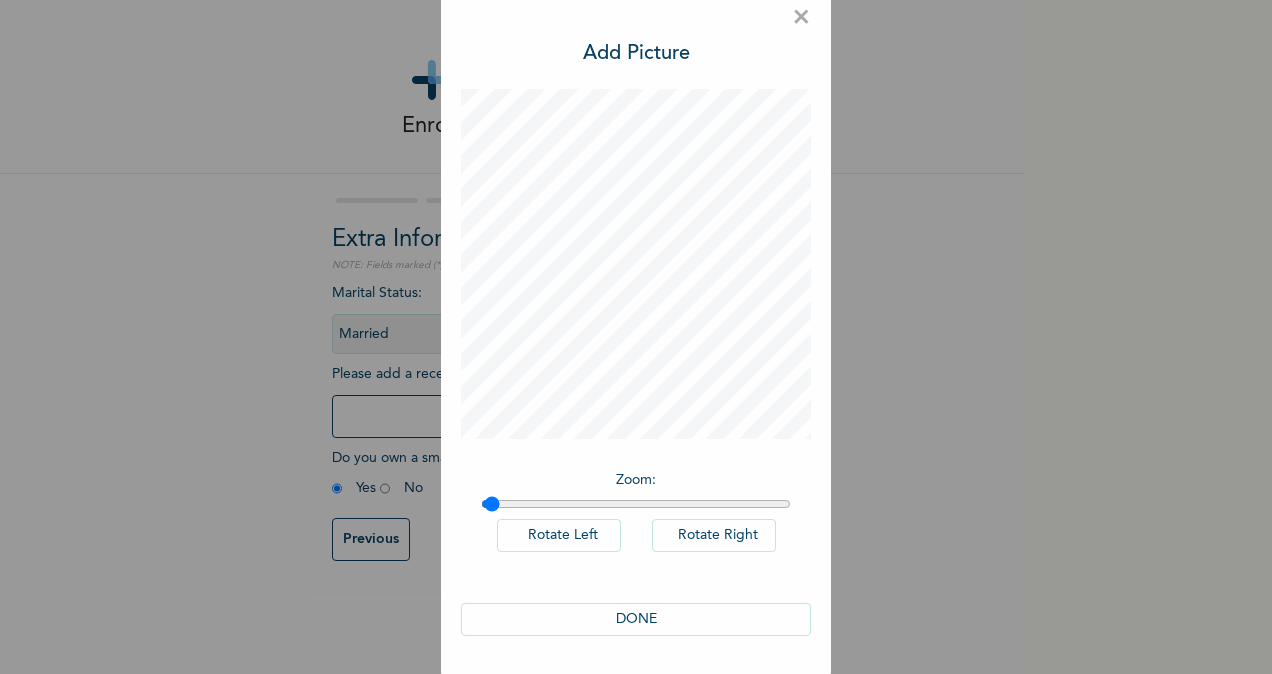 type on "1" 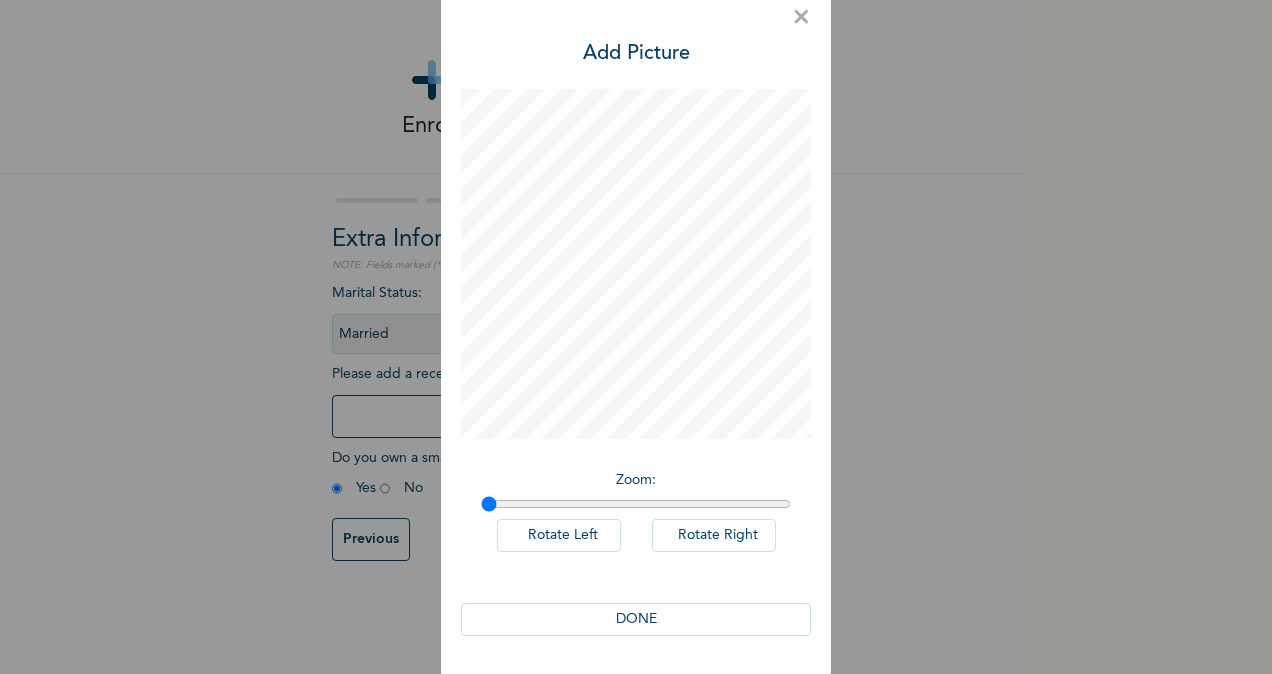 drag, startPoint x: 482, startPoint y: 504, endPoint x: 466, endPoint y: 507, distance: 16.27882 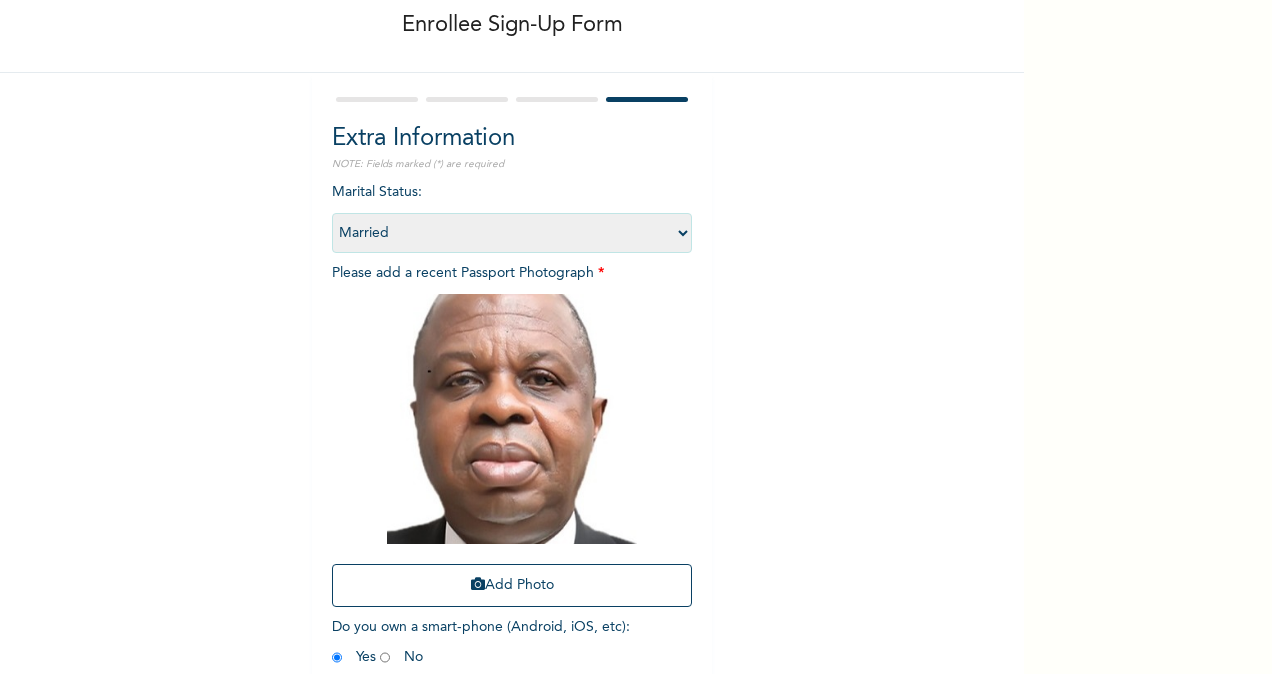 scroll, scrollTop: 200, scrollLeft: 0, axis: vertical 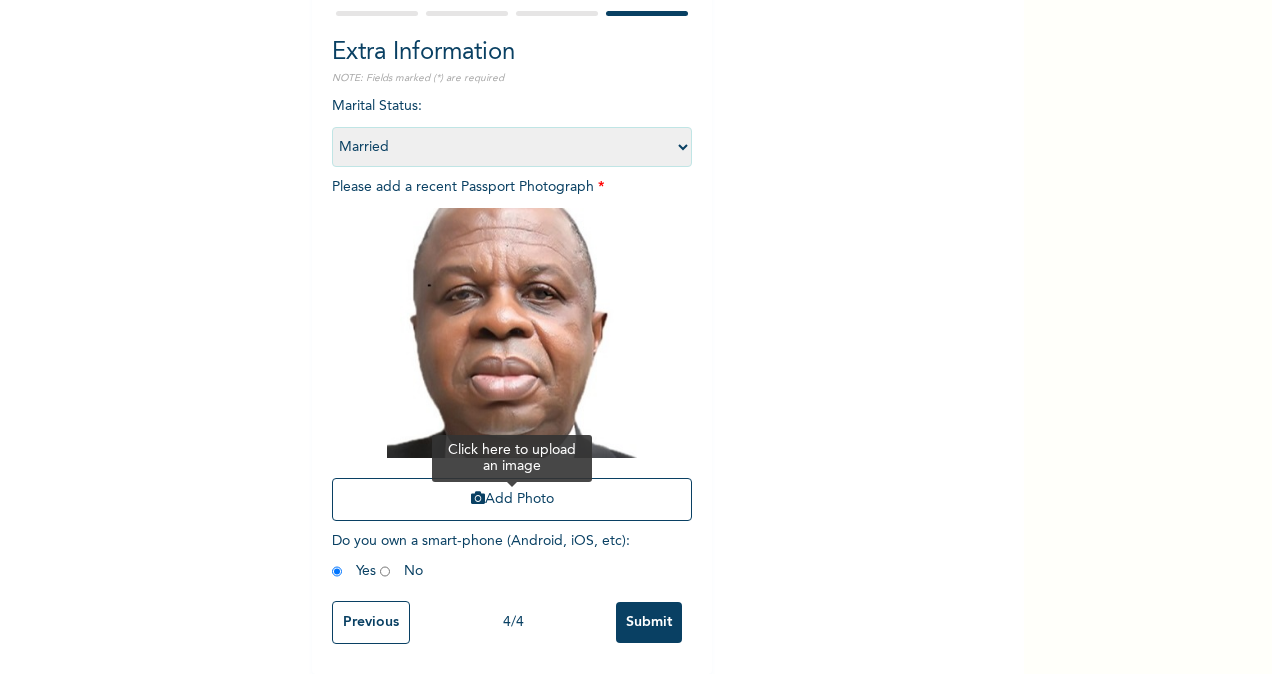 click at bounding box center (478, 498) 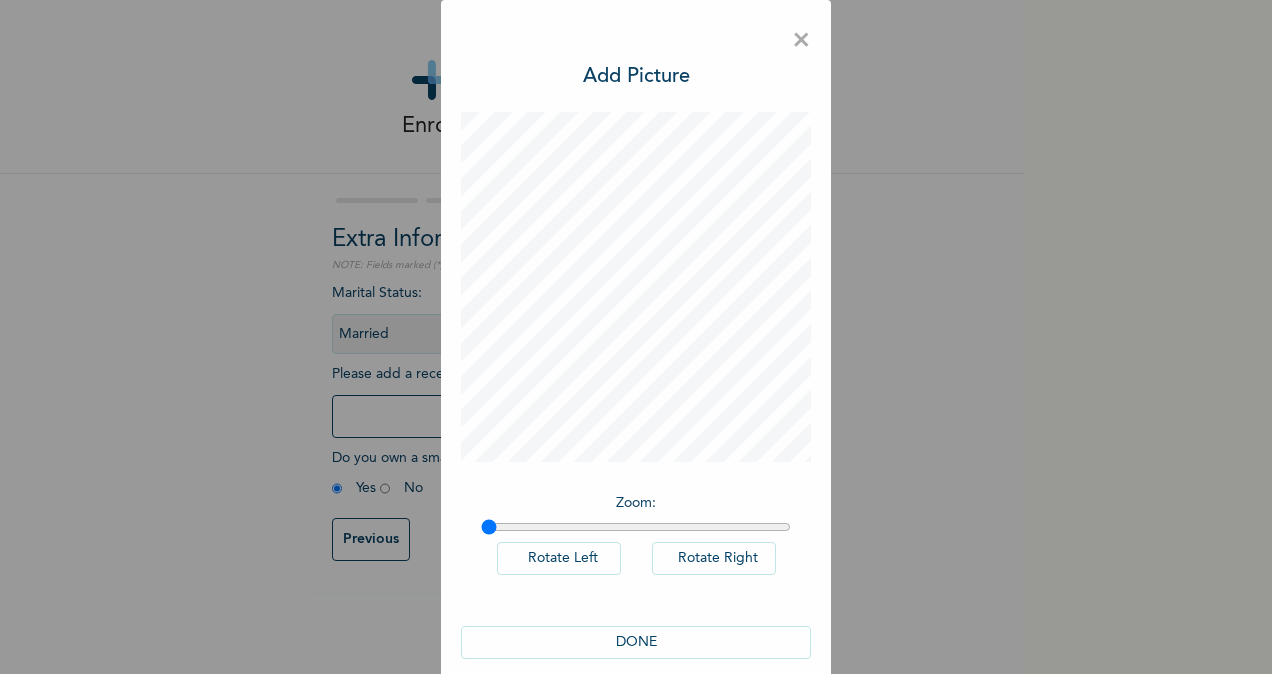 click on "DONE" at bounding box center [636, 642] 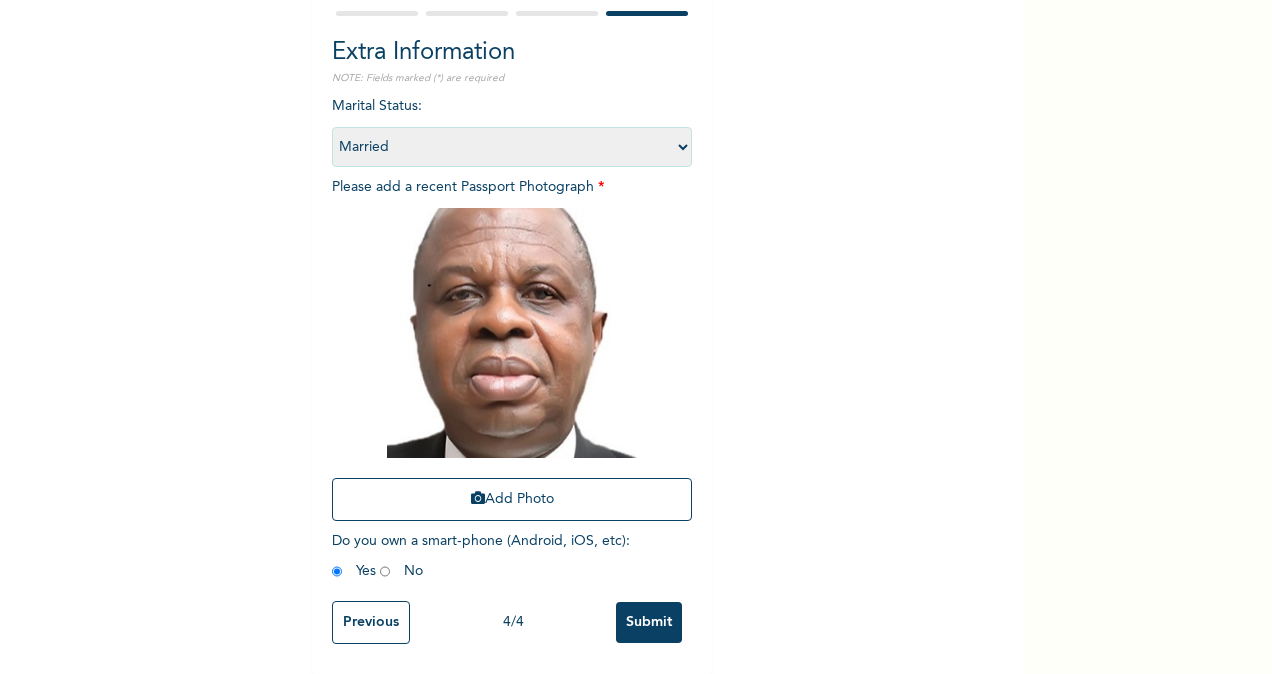 scroll, scrollTop: 204, scrollLeft: 0, axis: vertical 